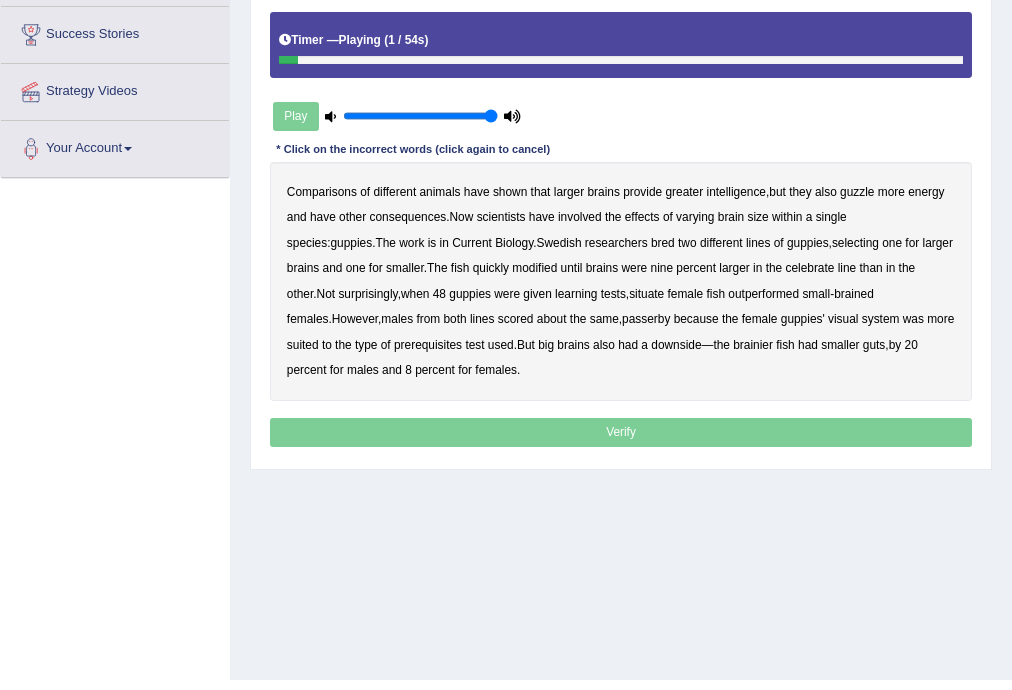 scroll, scrollTop: 0, scrollLeft: 0, axis: both 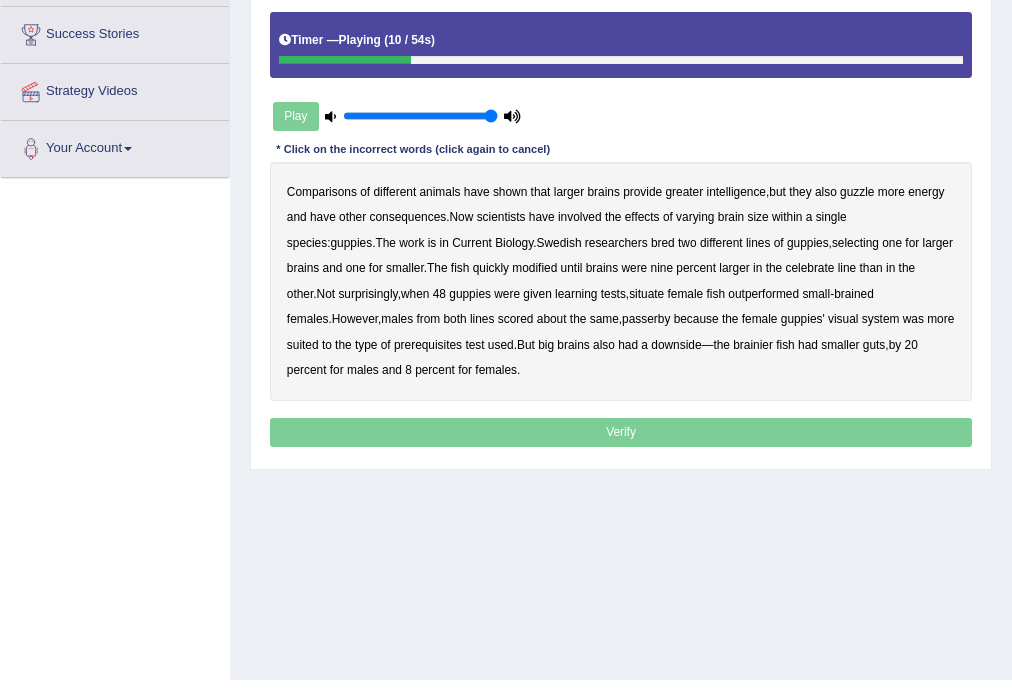 click on "involved" at bounding box center [580, 217] 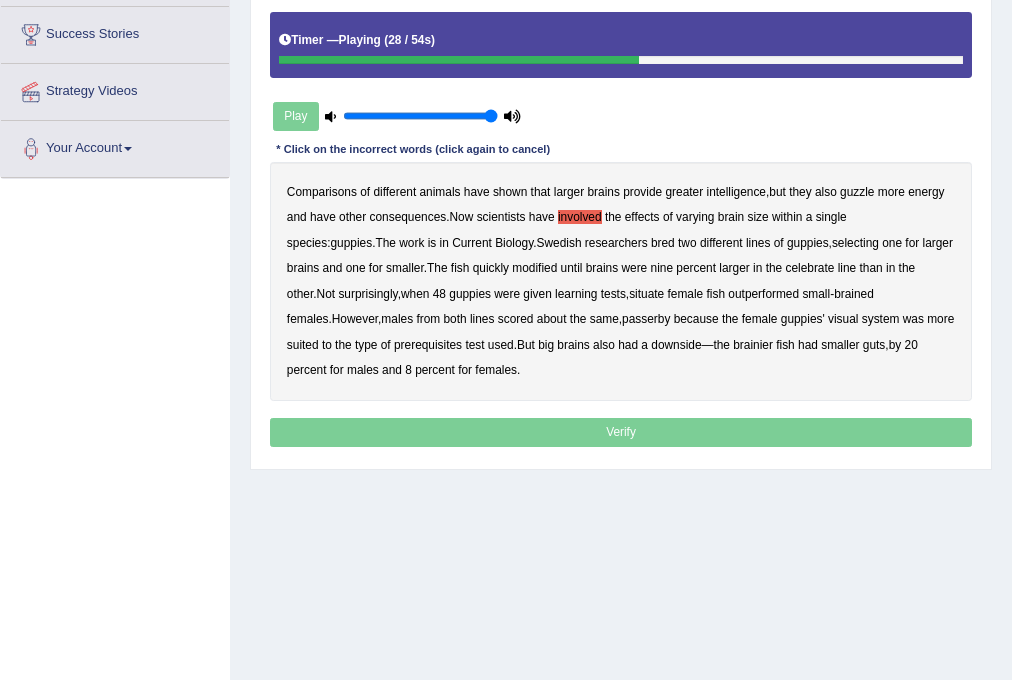 click on "celebrate" at bounding box center [809, 268] 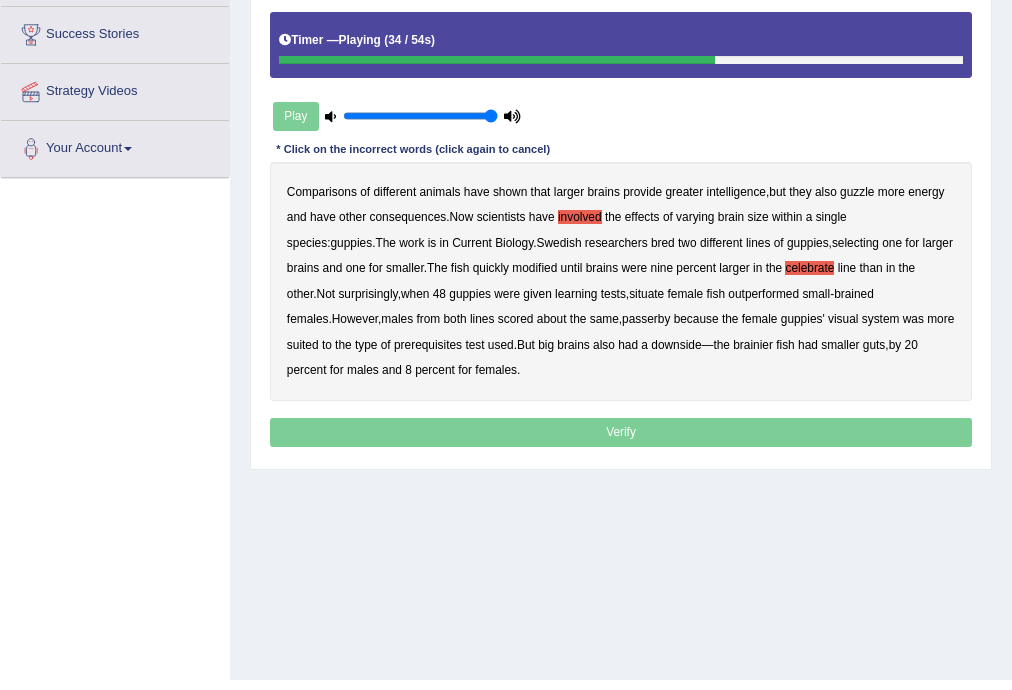 click on "situate" at bounding box center [646, 294] 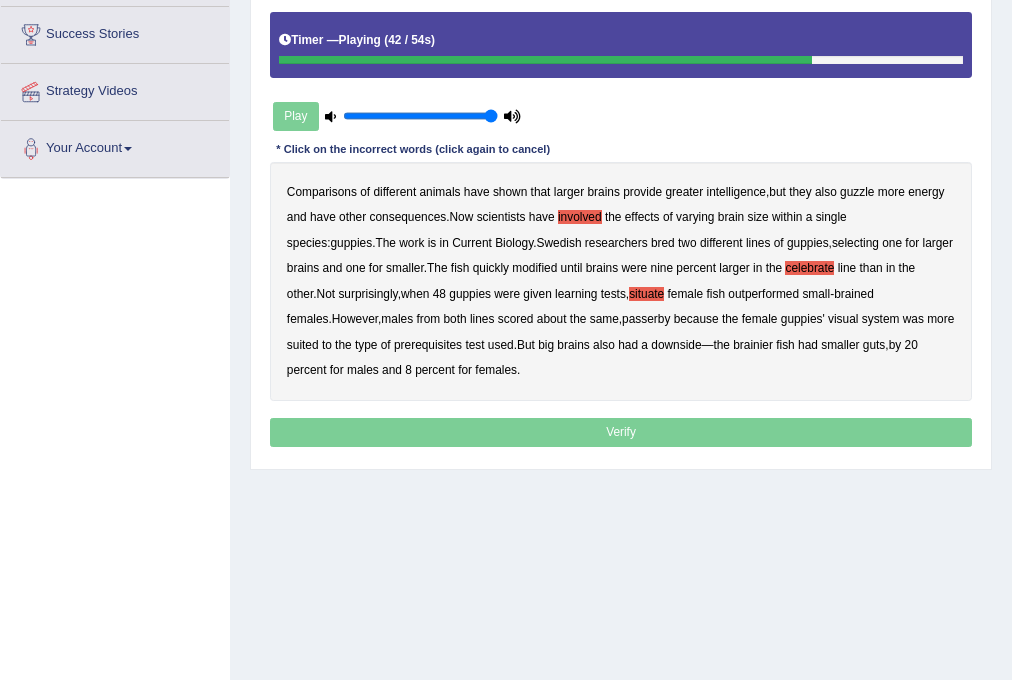click on "passerby" at bounding box center [646, 319] 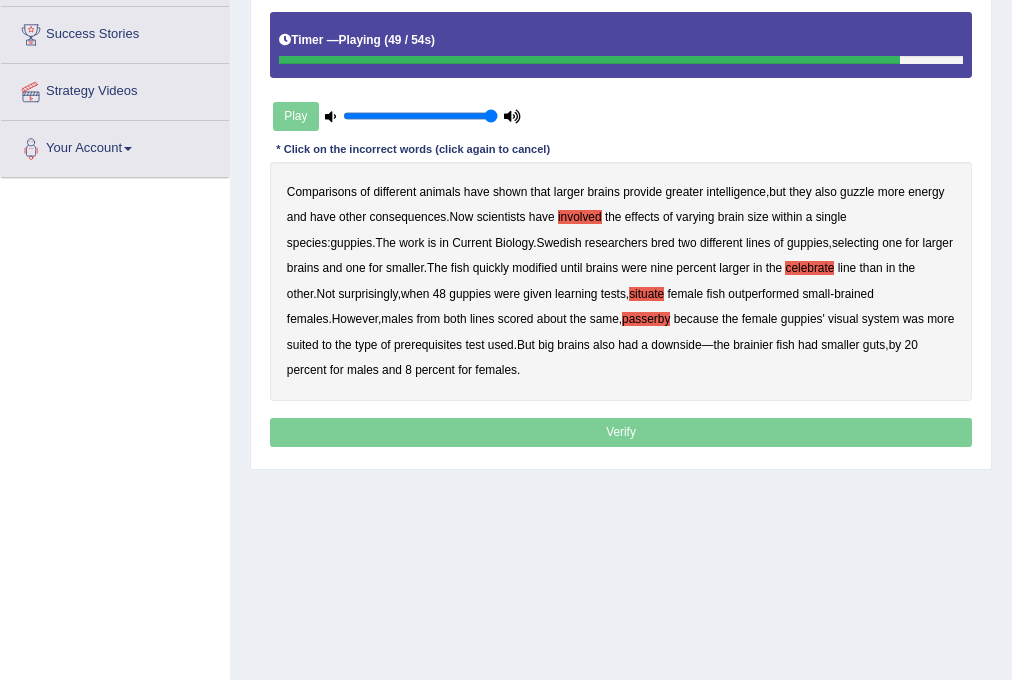 click on "prerequisites" at bounding box center (428, 345) 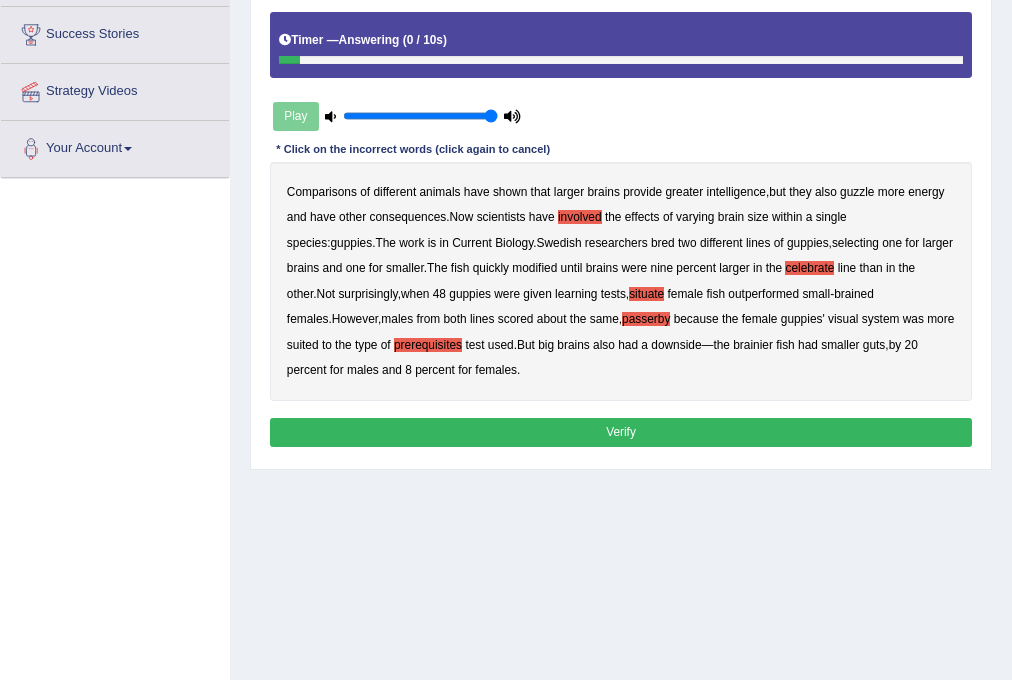 click on "Verify" at bounding box center (621, 432) 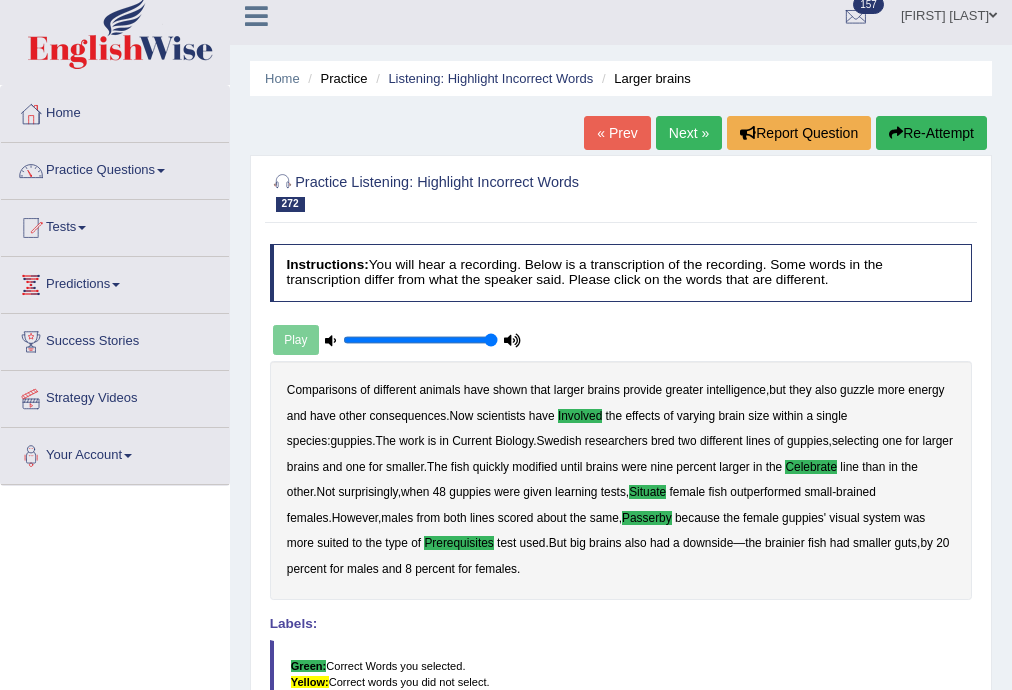 scroll, scrollTop: 0, scrollLeft: 0, axis: both 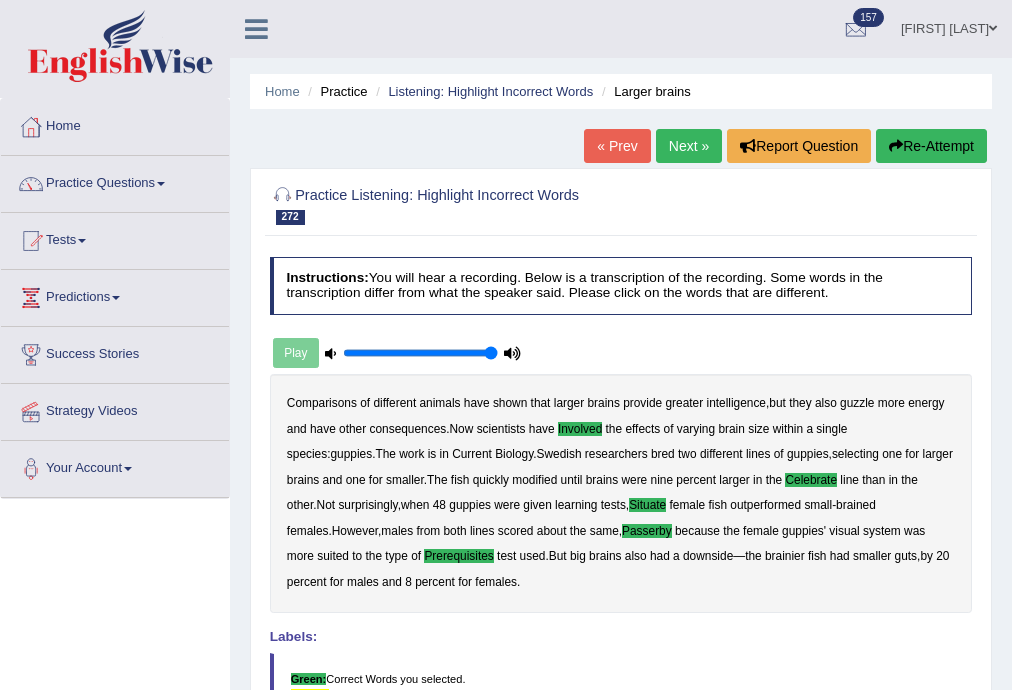 click on "Next »" at bounding box center (689, 146) 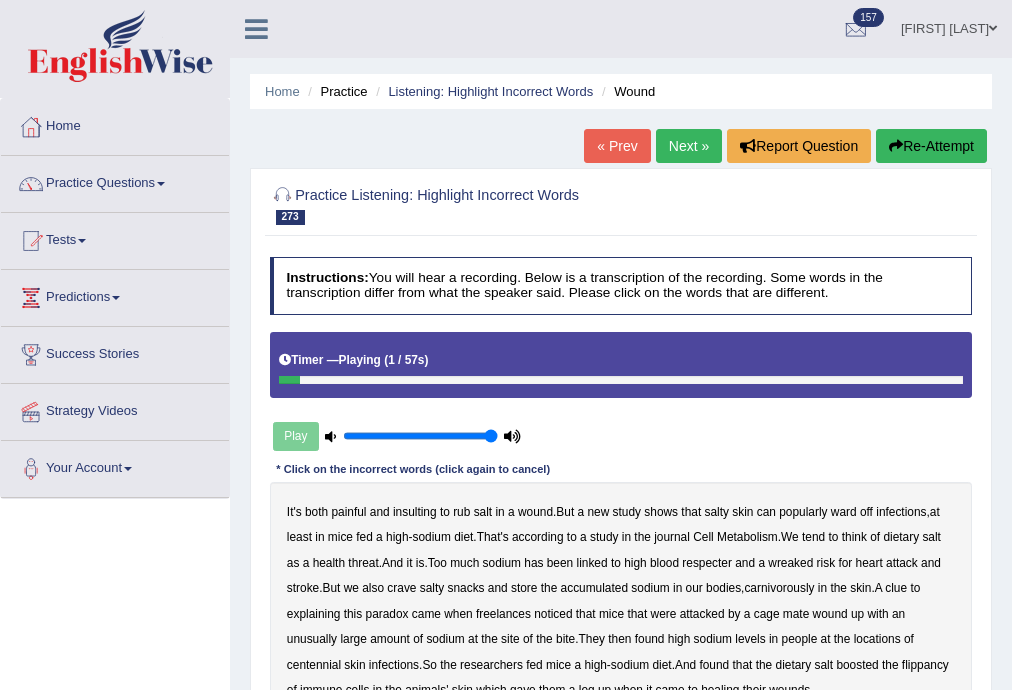 scroll, scrollTop: 240, scrollLeft: 0, axis: vertical 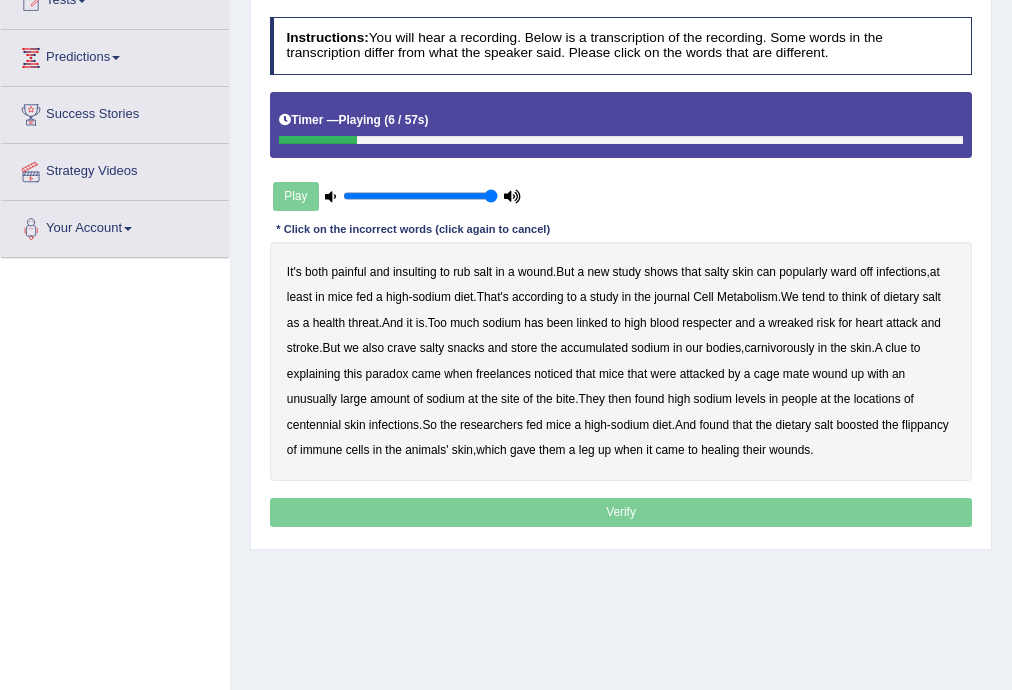 click on "popularly" at bounding box center (803, 272) 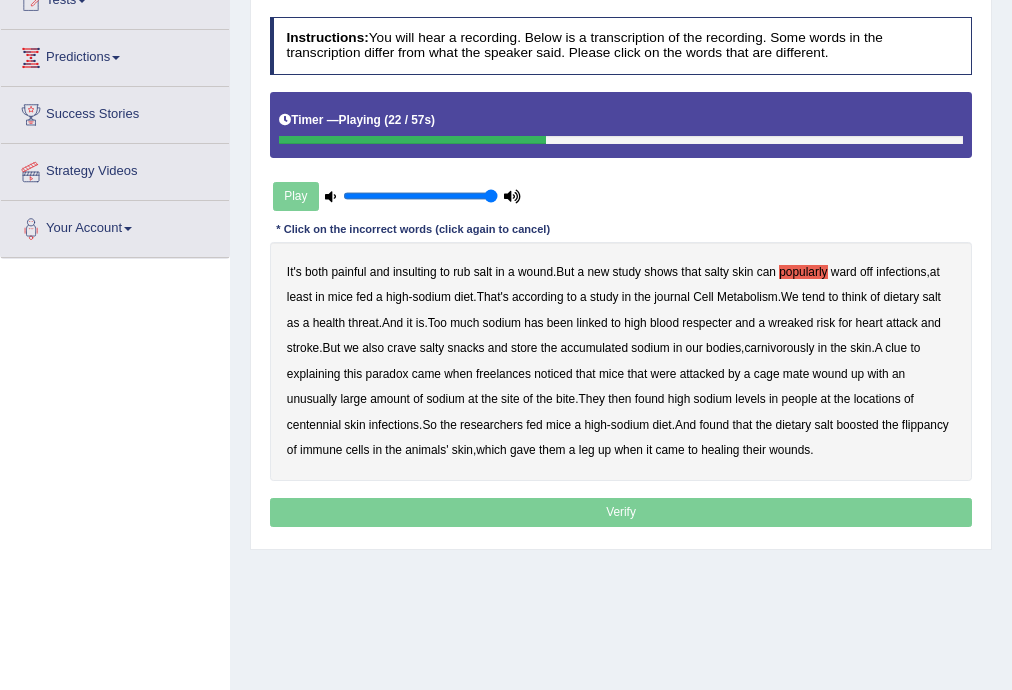 click on "respecter" at bounding box center (707, 323) 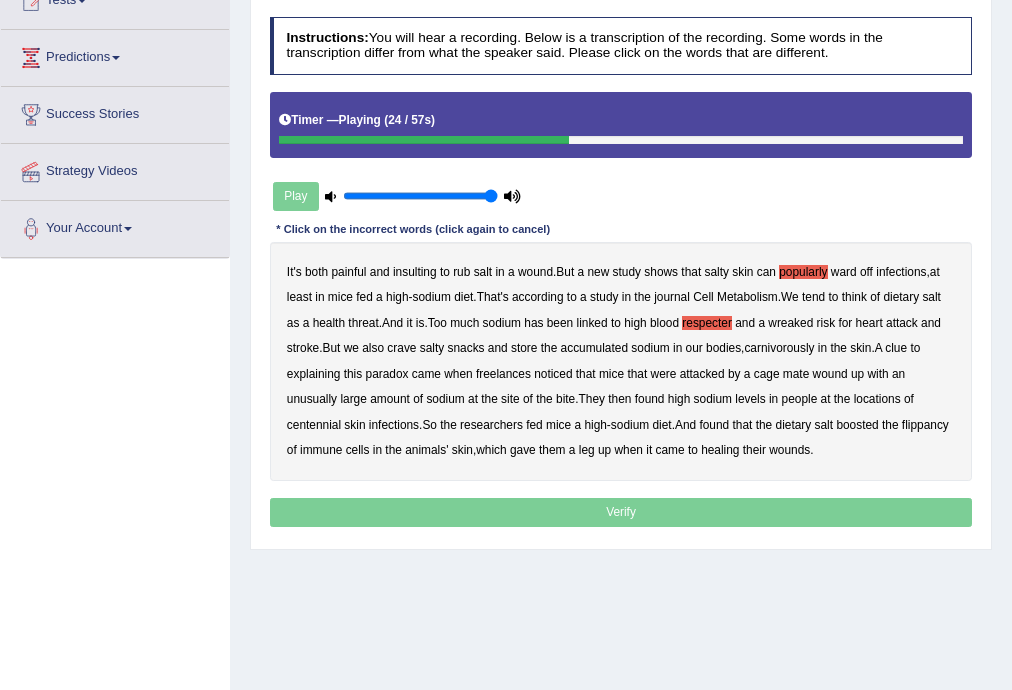 click on "wreaked" at bounding box center (790, 323) 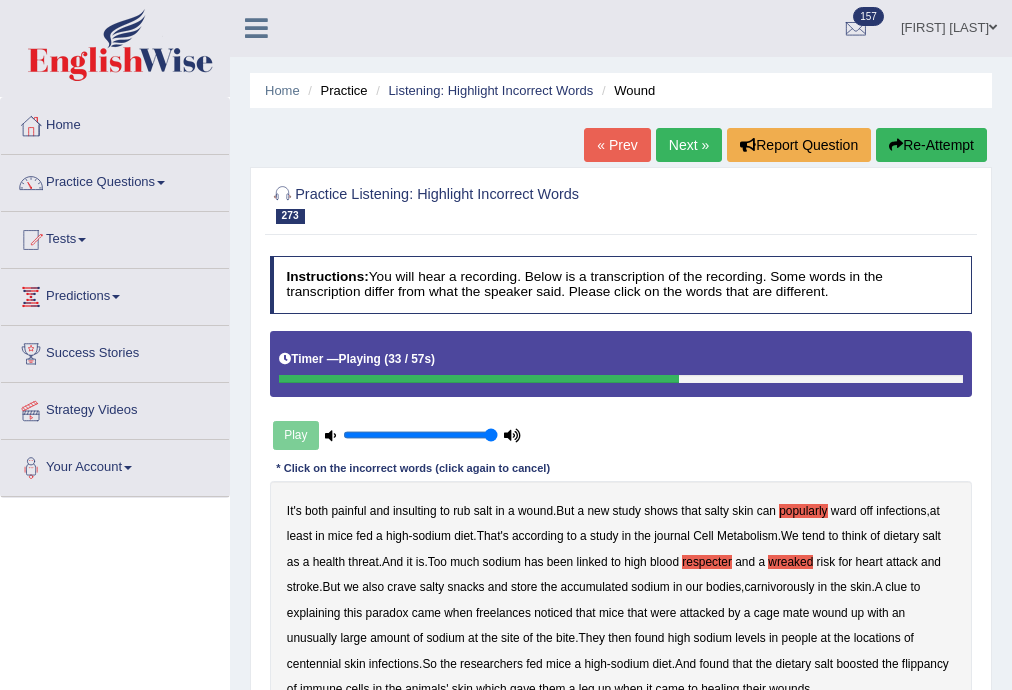 scroll, scrollTop: 0, scrollLeft: 0, axis: both 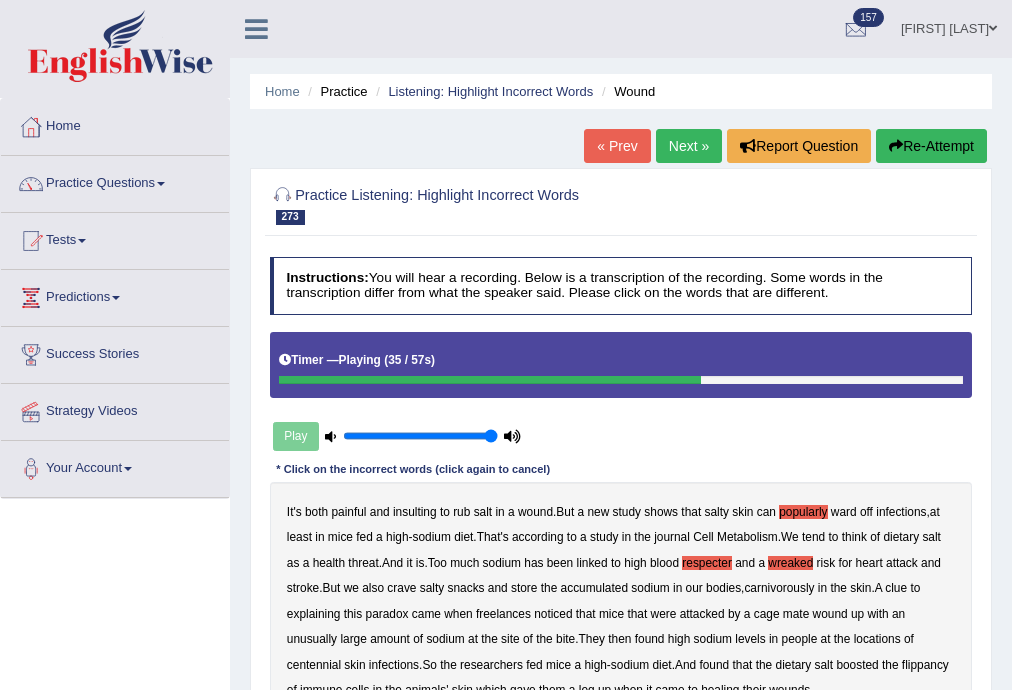 click on "Re-Attempt" at bounding box center (931, 146) 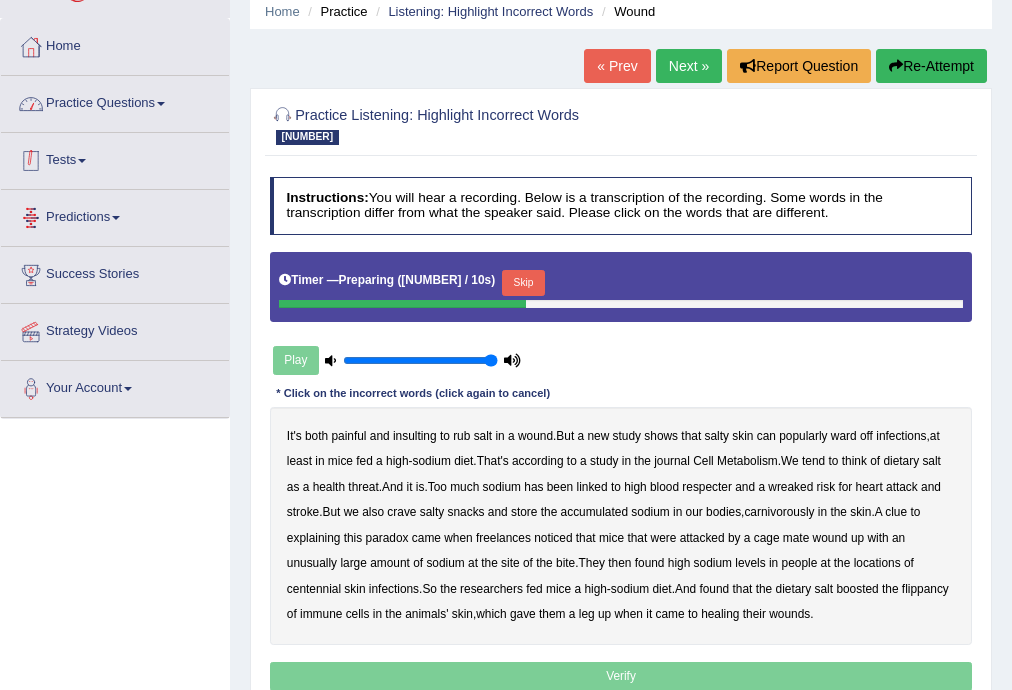 scroll, scrollTop: 296, scrollLeft: 0, axis: vertical 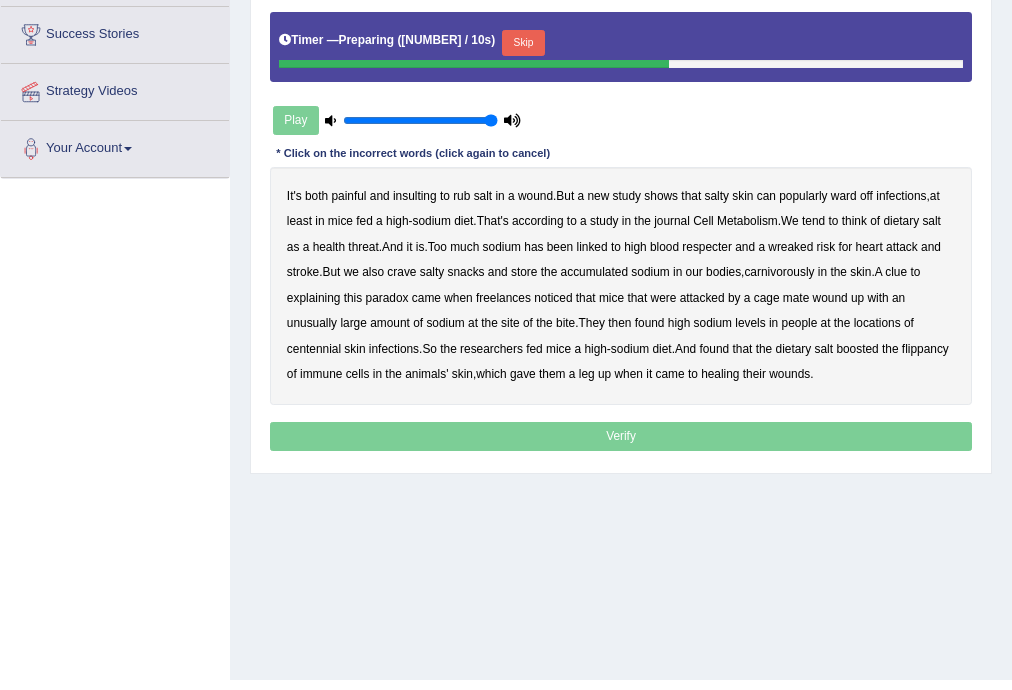 drag, startPoint x: 390, startPoint y: 538, endPoint x: 380, endPoint y: 444, distance: 94.53042 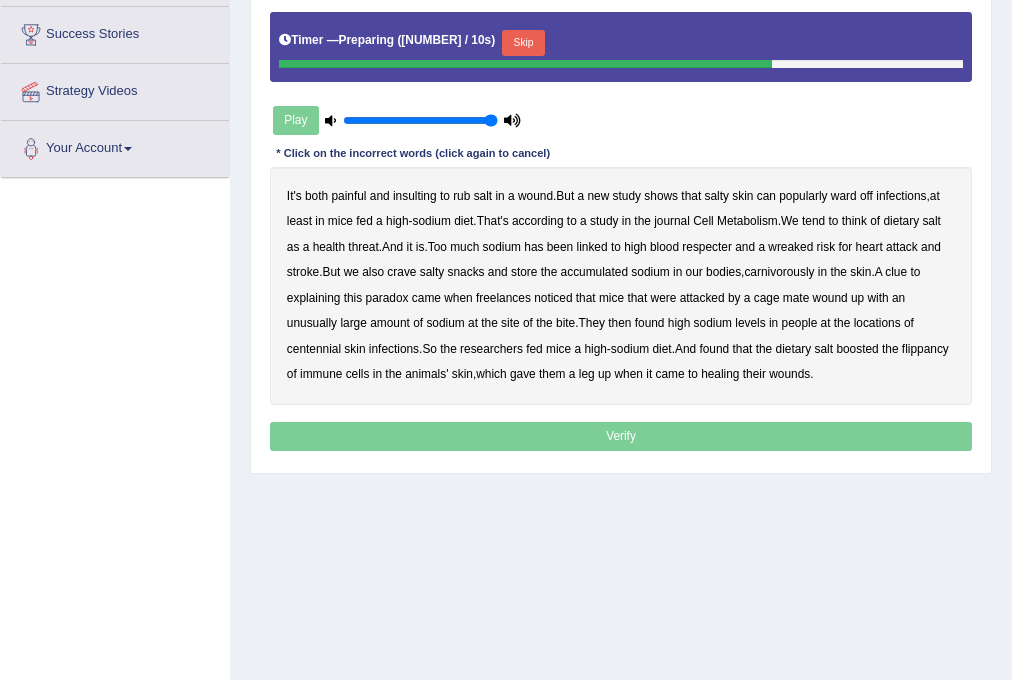 drag, startPoint x: 479, startPoint y: 39, endPoint x: 416, endPoint y: 100, distance: 87.69264 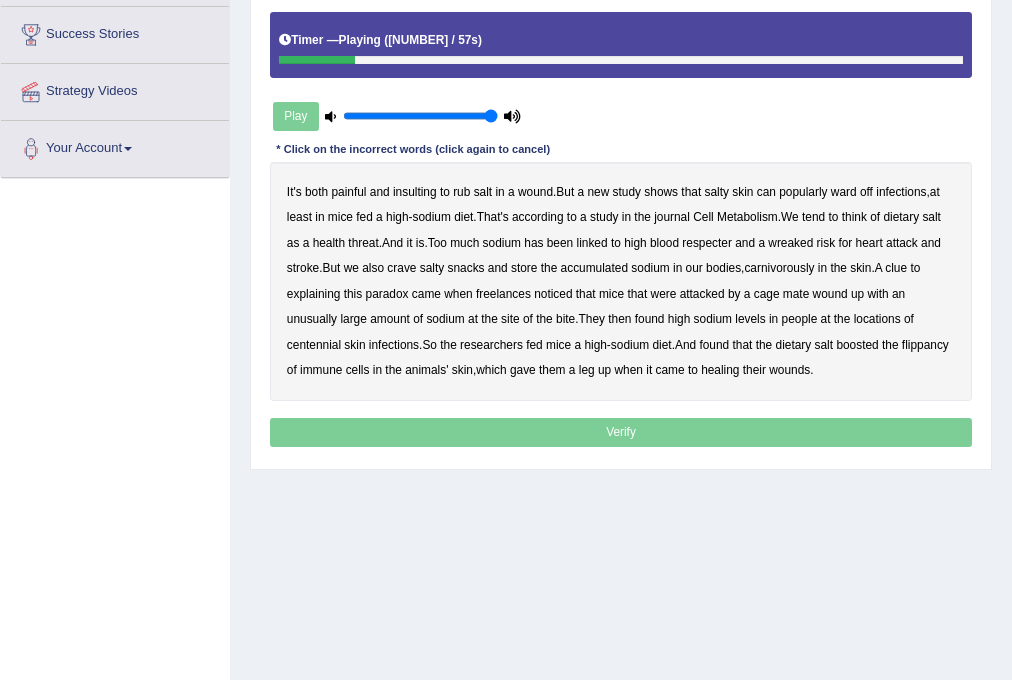 drag, startPoint x: 817, startPoint y: 190, endPoint x: 868, endPoint y: 199, distance: 51.78803 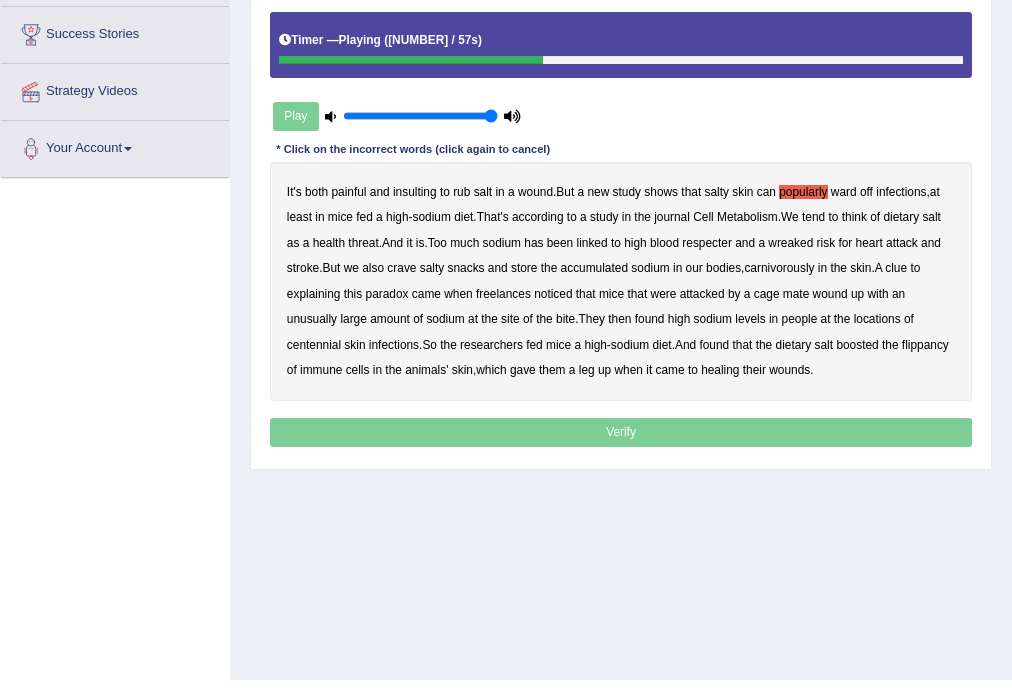 click on "respecter" at bounding box center (707, 243) 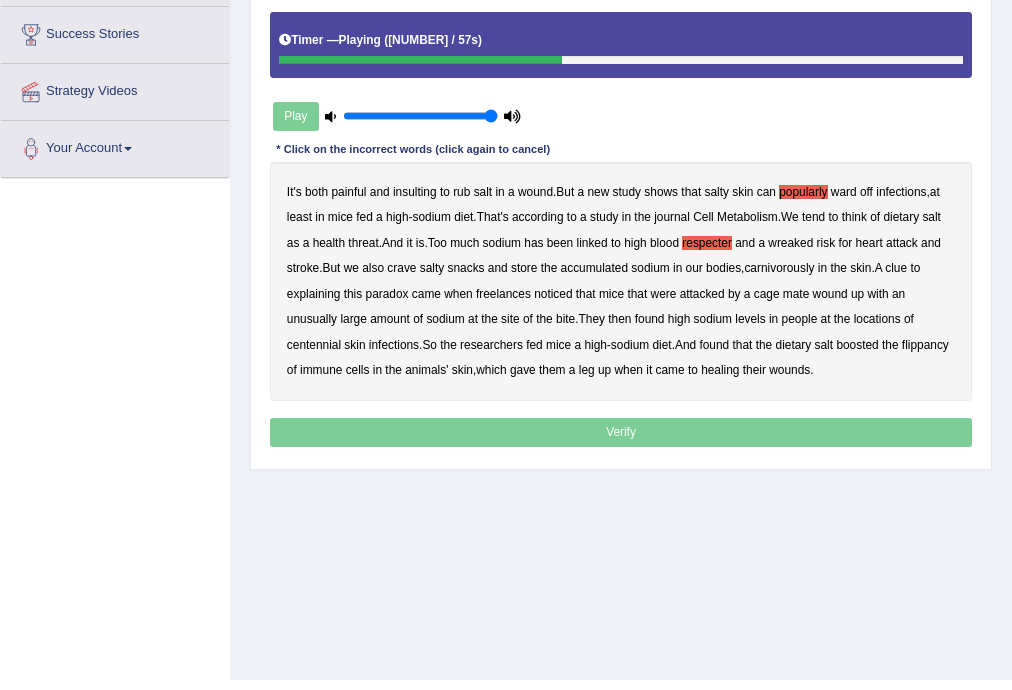 drag, startPoint x: 807, startPoint y: 246, endPoint x: 856, endPoint y: 252, distance: 49.365982 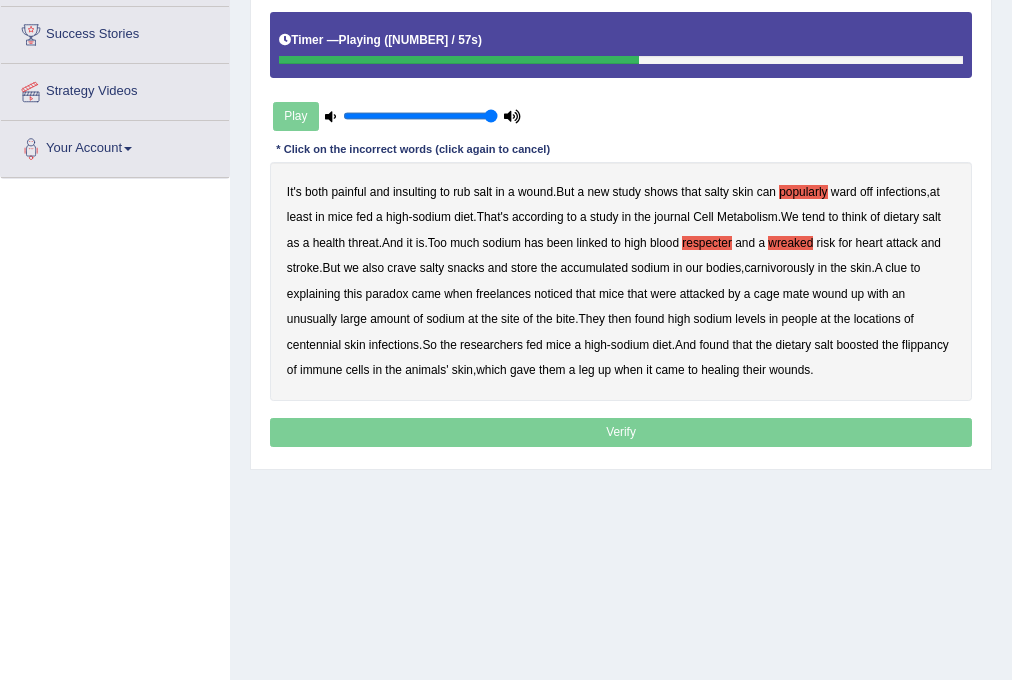 drag, startPoint x: 810, startPoint y: 271, endPoint x: 839, endPoint y: 272, distance: 29.017237 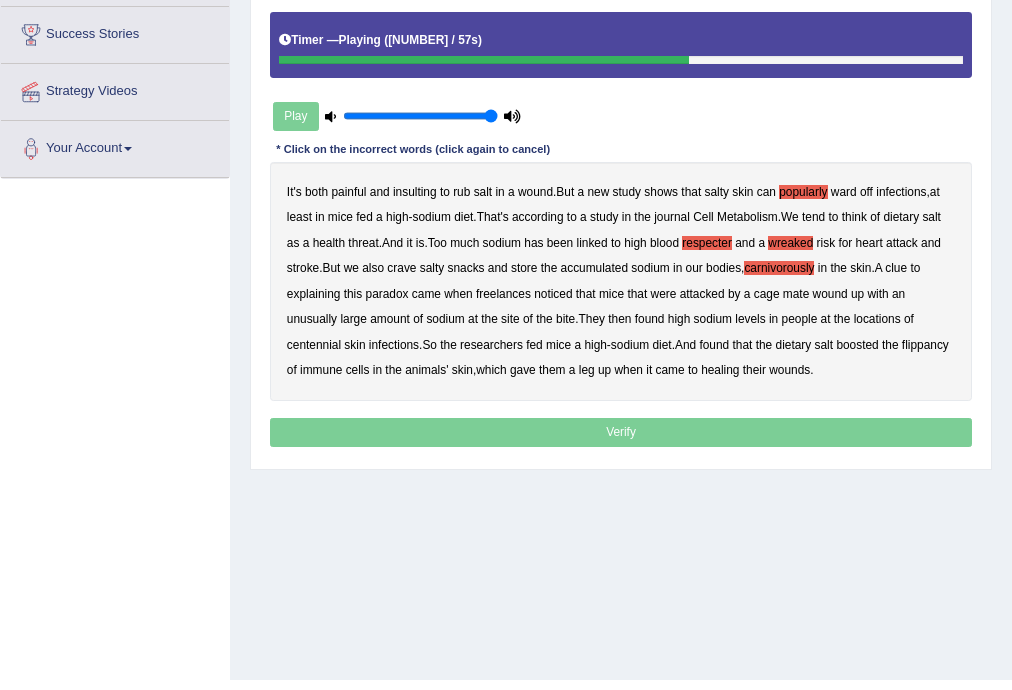 drag, startPoint x: 518, startPoint y: 292, endPoint x: 550, endPoint y: 292, distance: 32 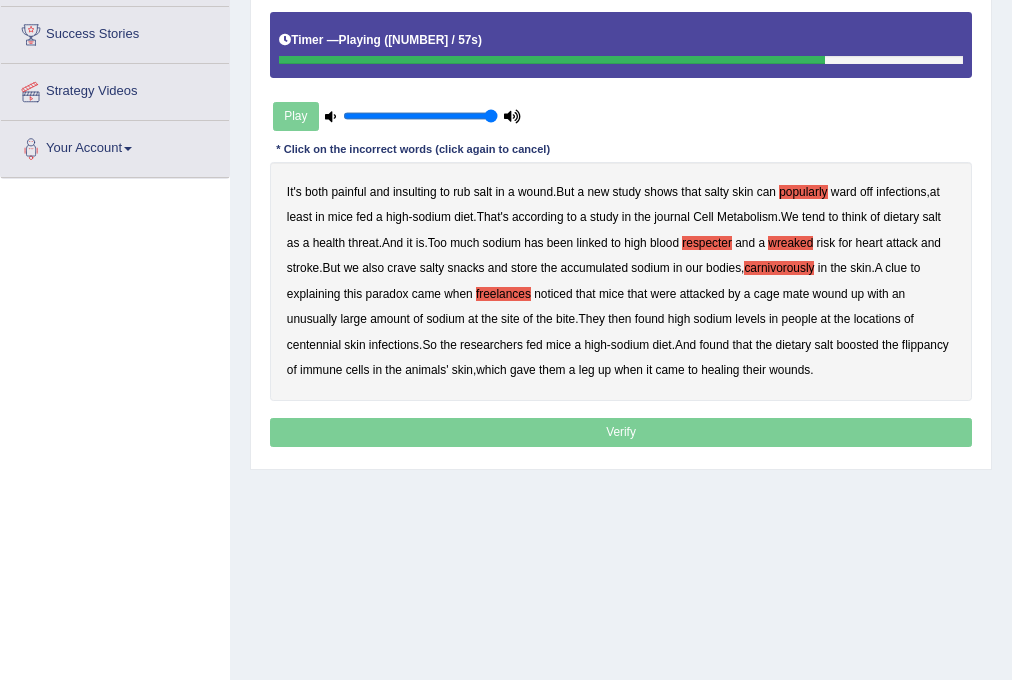 drag, startPoint x: 317, startPoint y: 340, endPoint x: 351, endPoint y: 352, distance: 36.05551 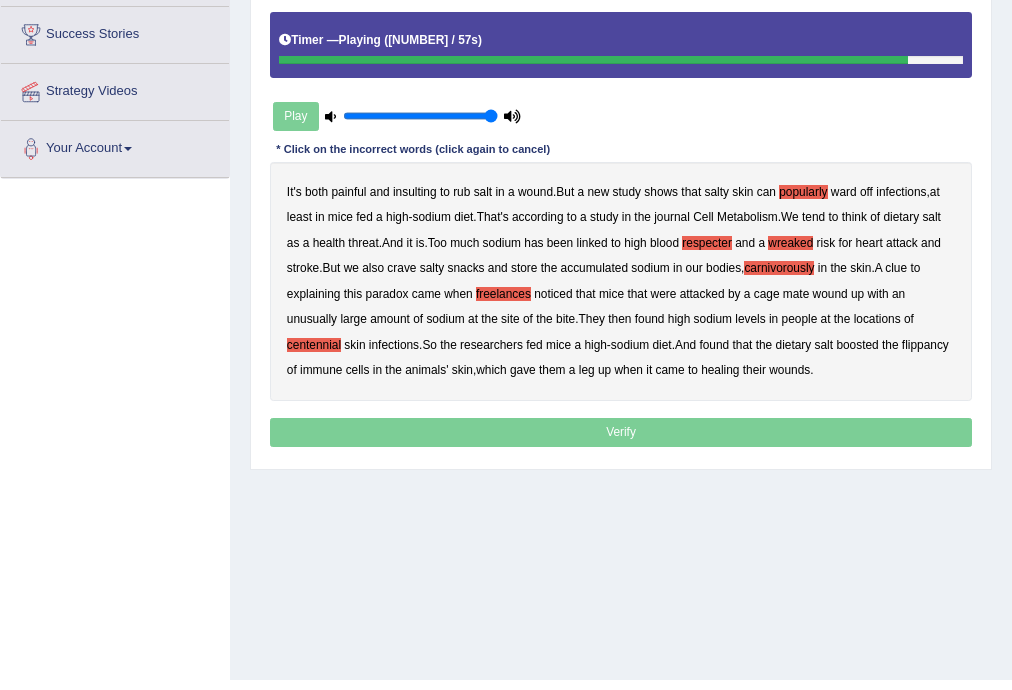 click on "flippancy" at bounding box center (925, 345) 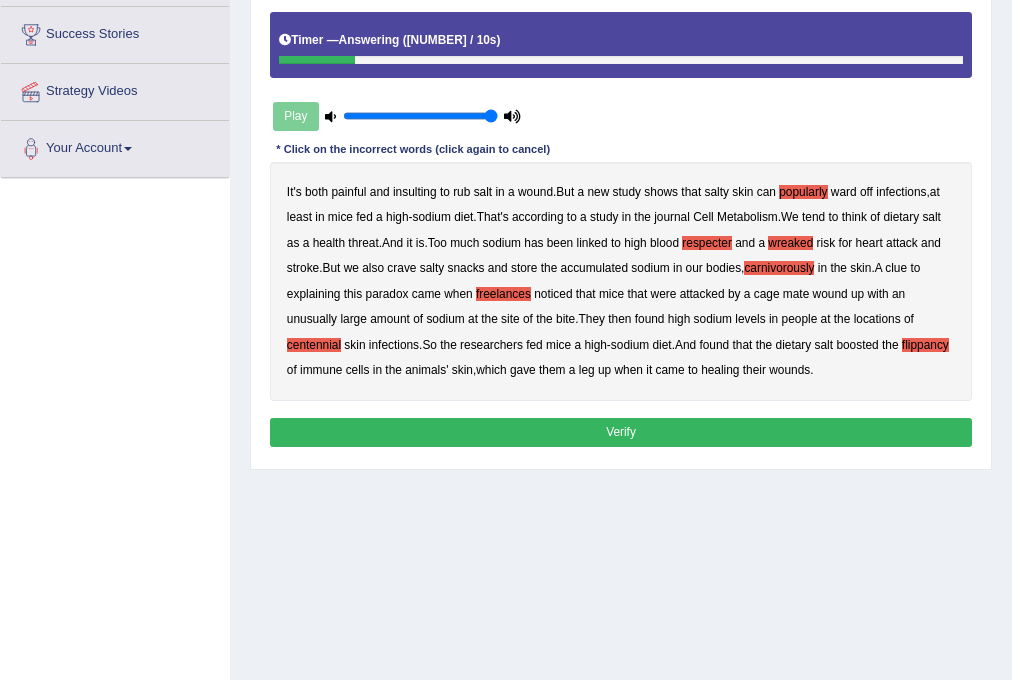 click on "Verify" at bounding box center (621, 432) 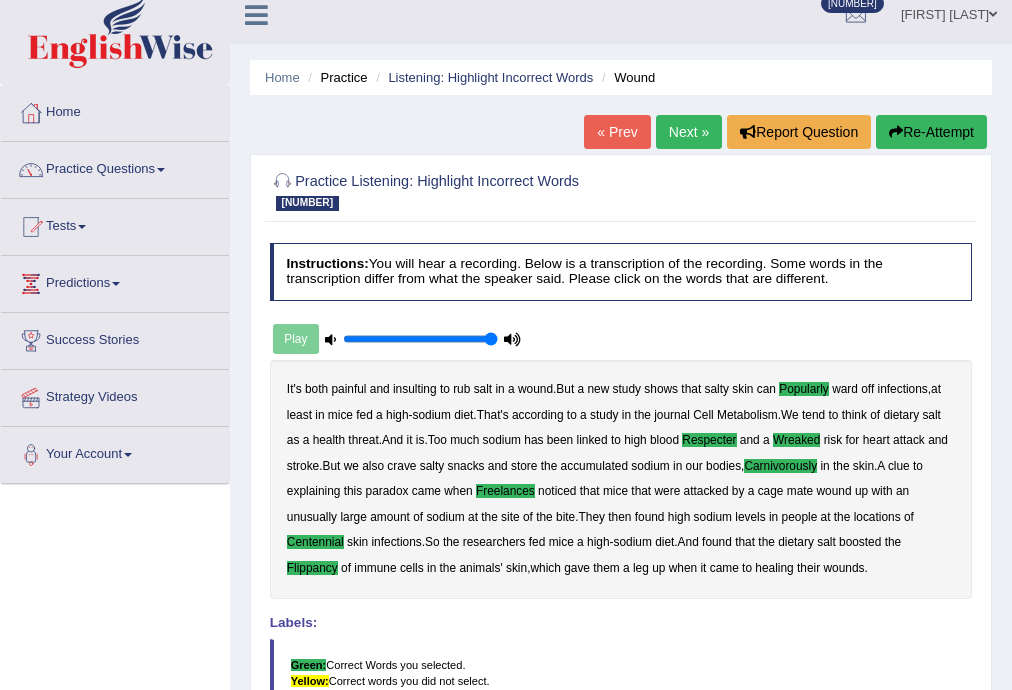 scroll, scrollTop: 0, scrollLeft: 0, axis: both 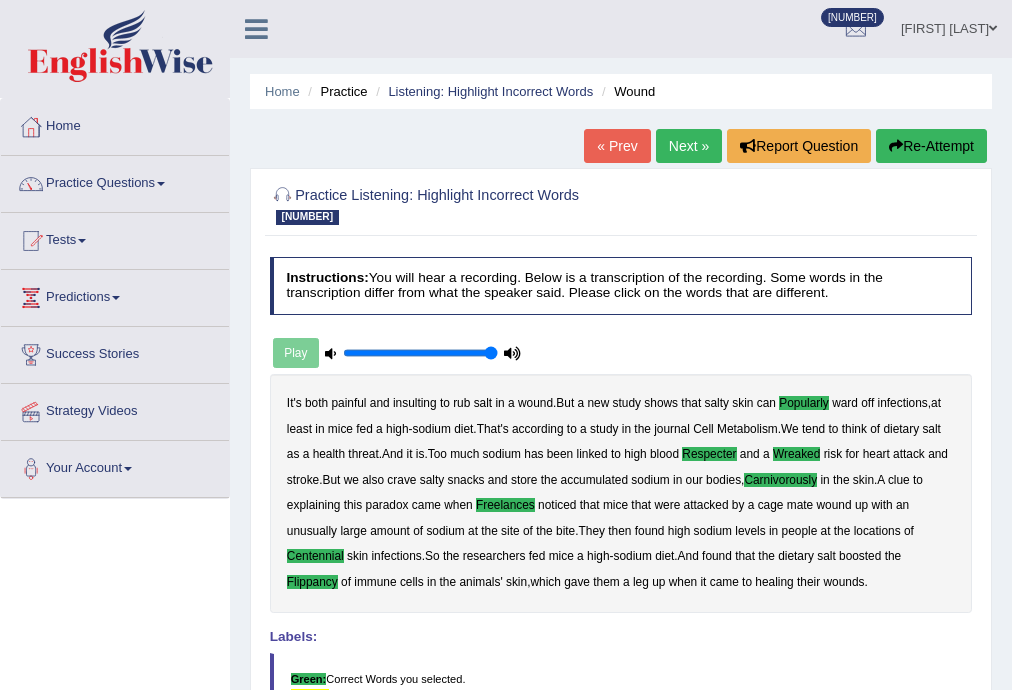 click on "Next »" at bounding box center (689, 146) 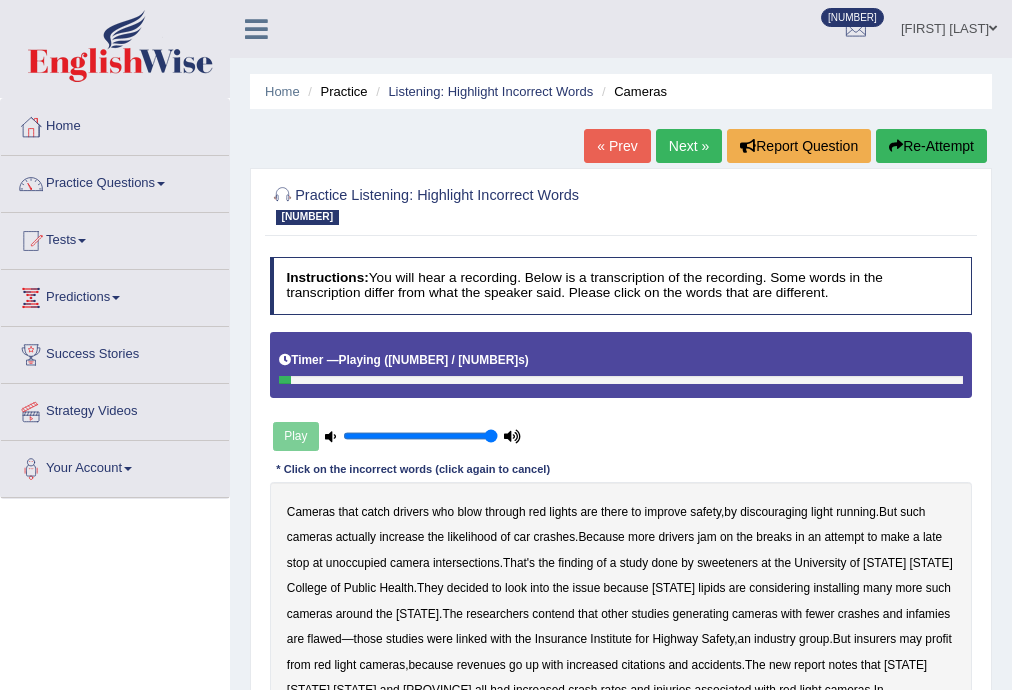scroll, scrollTop: 320, scrollLeft: 0, axis: vertical 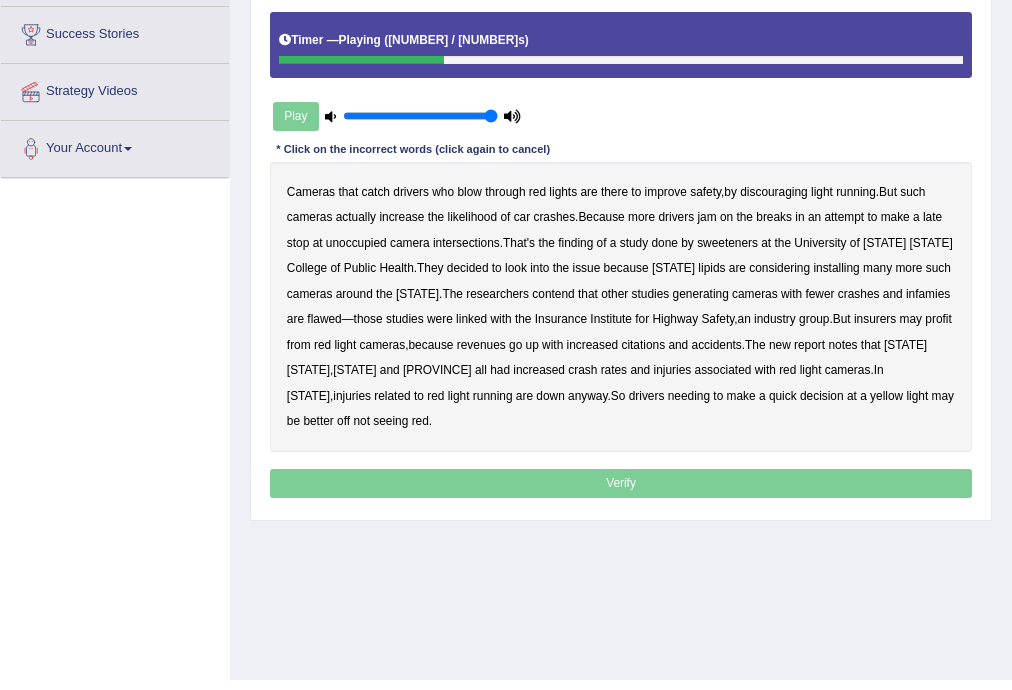 click on "unoccupied" at bounding box center [356, 243] 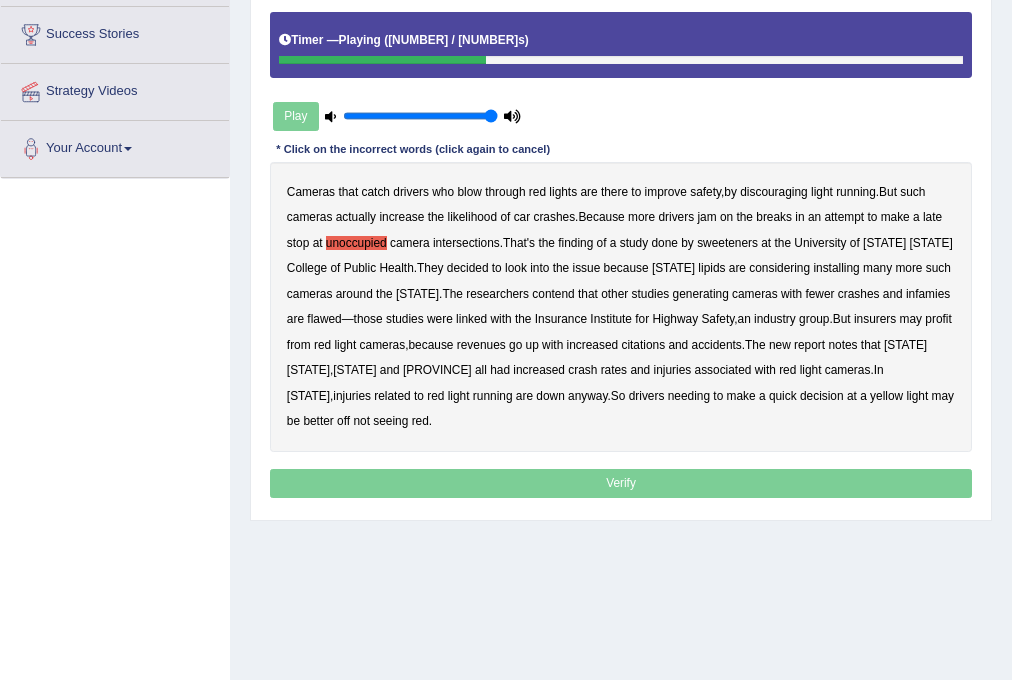 drag, startPoint x: 740, startPoint y: 244, endPoint x: 800, endPoint y: 248, distance: 60.133186 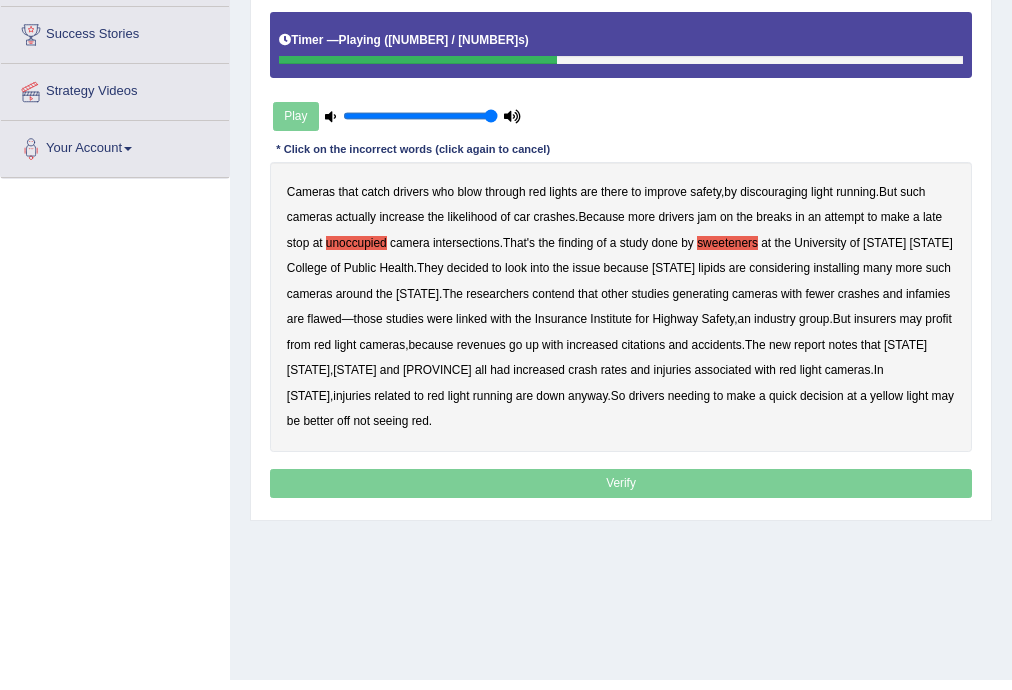 drag, startPoint x: 764, startPoint y: 264, endPoint x: 811, endPoint y: 264, distance: 47 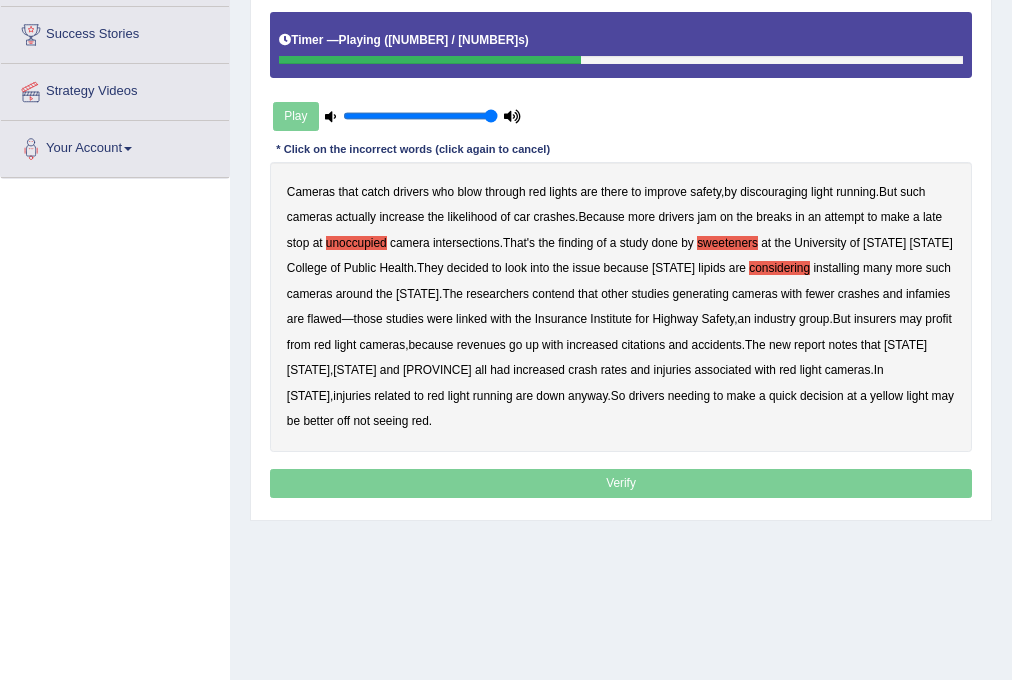 click on "considering" at bounding box center [779, 268] 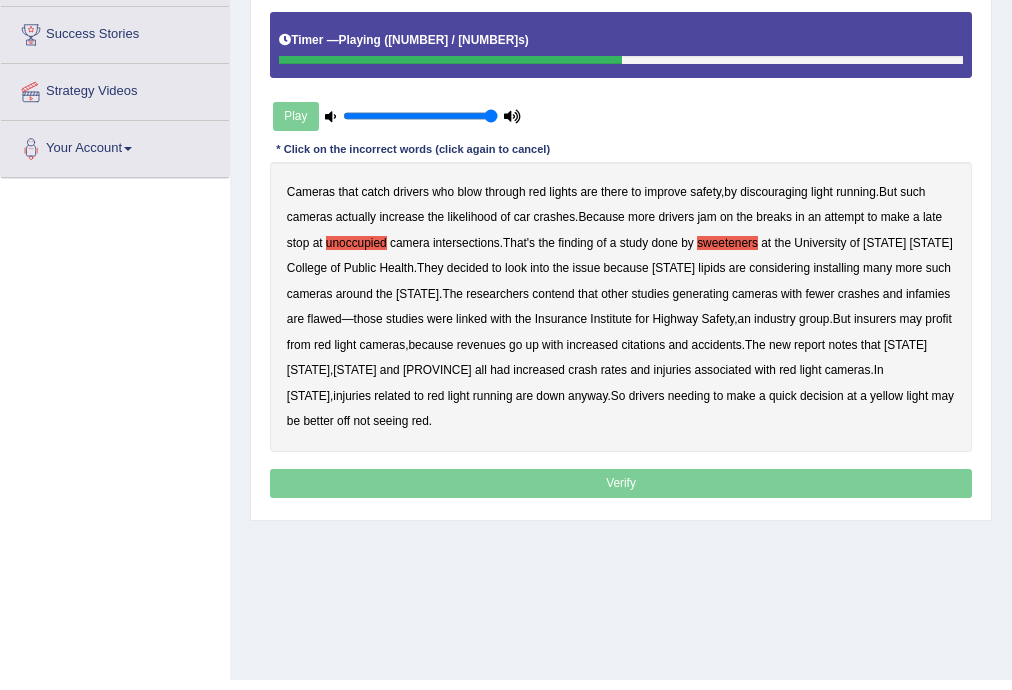 click on "generating" at bounding box center (701, 294) 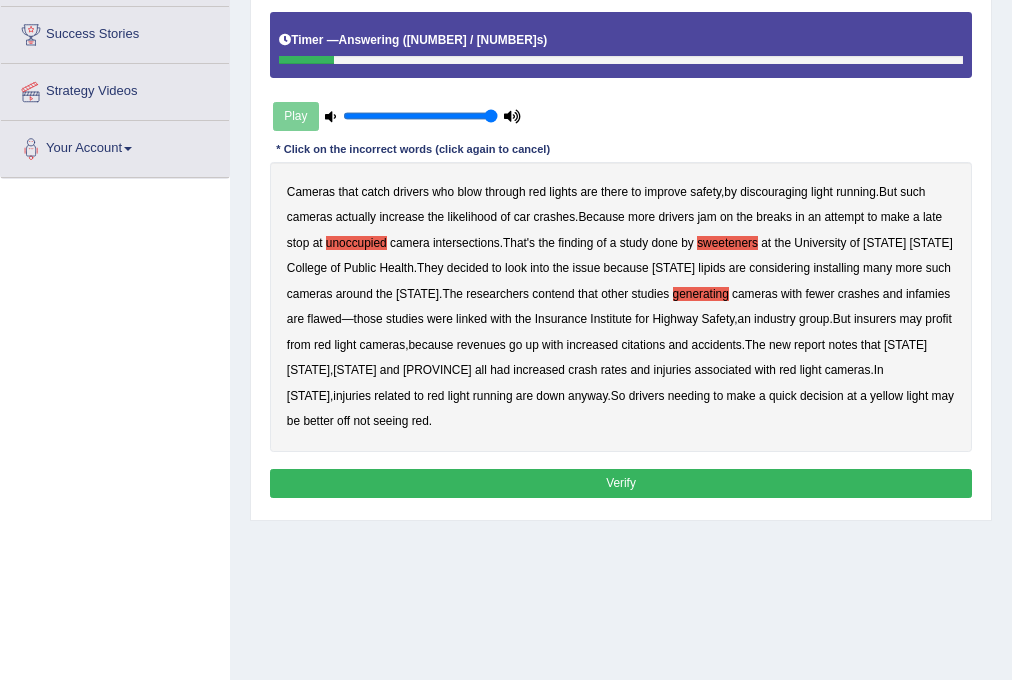click on "Verify" at bounding box center (621, 483) 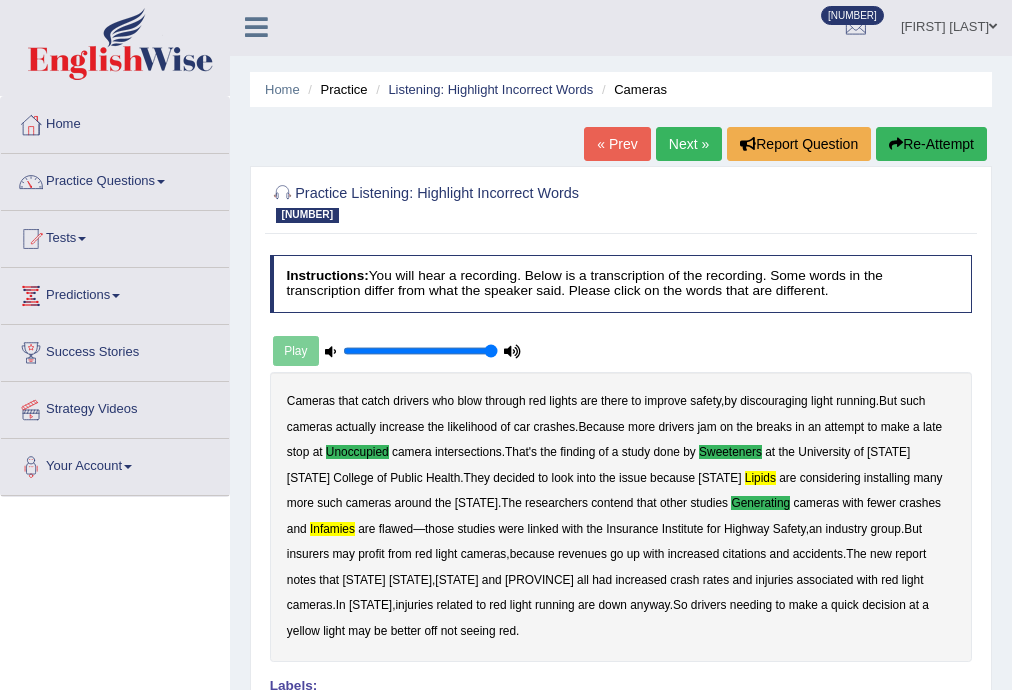 scroll, scrollTop: 0, scrollLeft: 0, axis: both 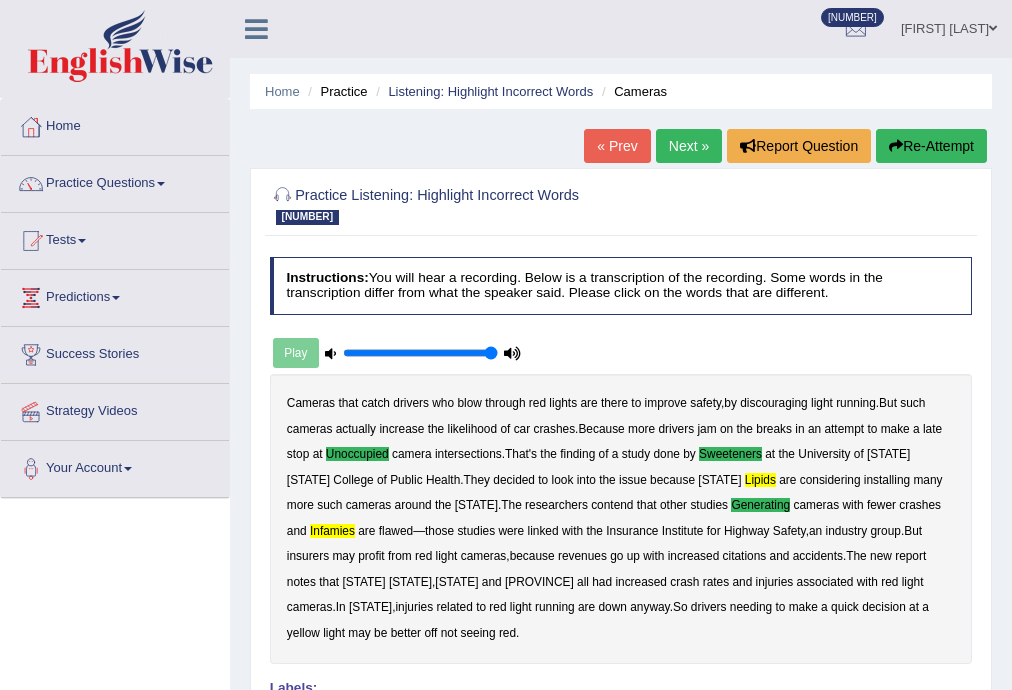 click on "Next »" at bounding box center [689, 146] 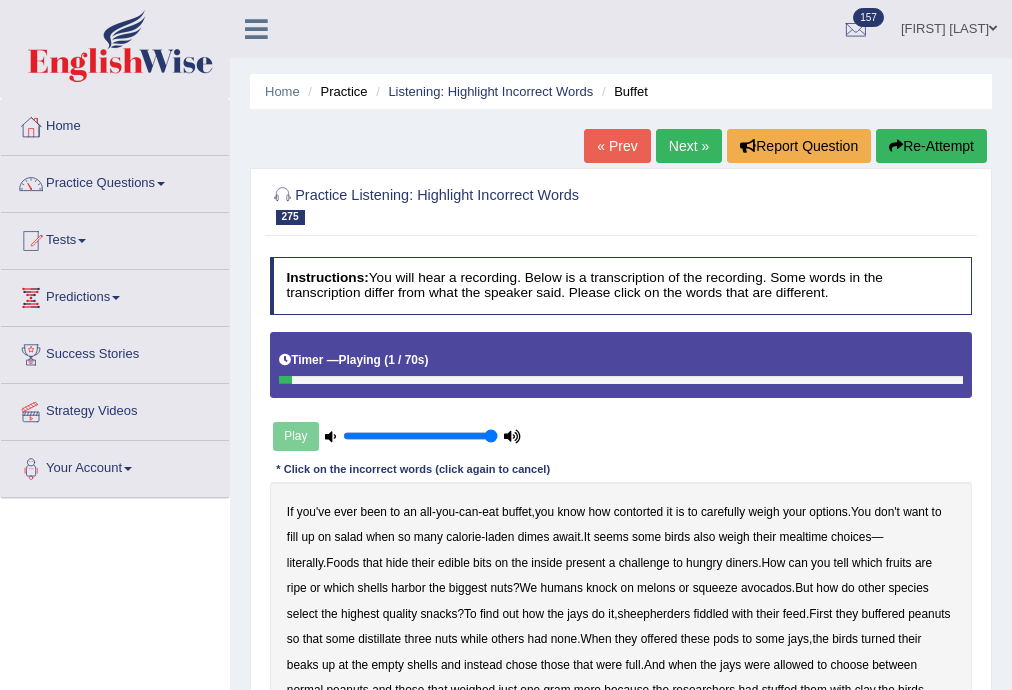 scroll, scrollTop: 240, scrollLeft: 0, axis: vertical 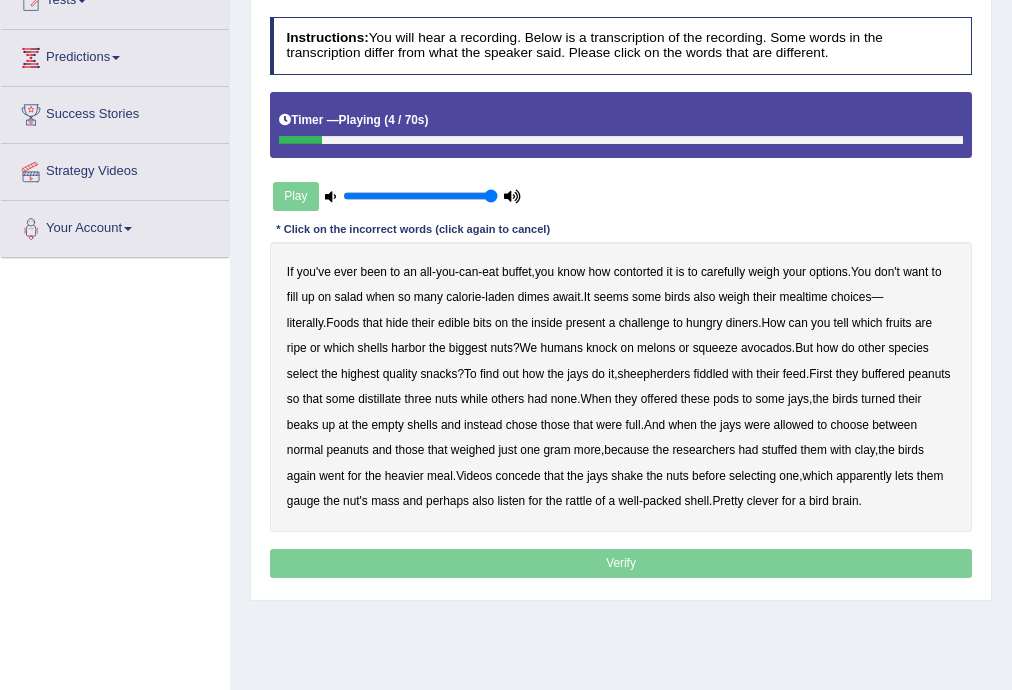 click on "contorted" at bounding box center [639, 272] 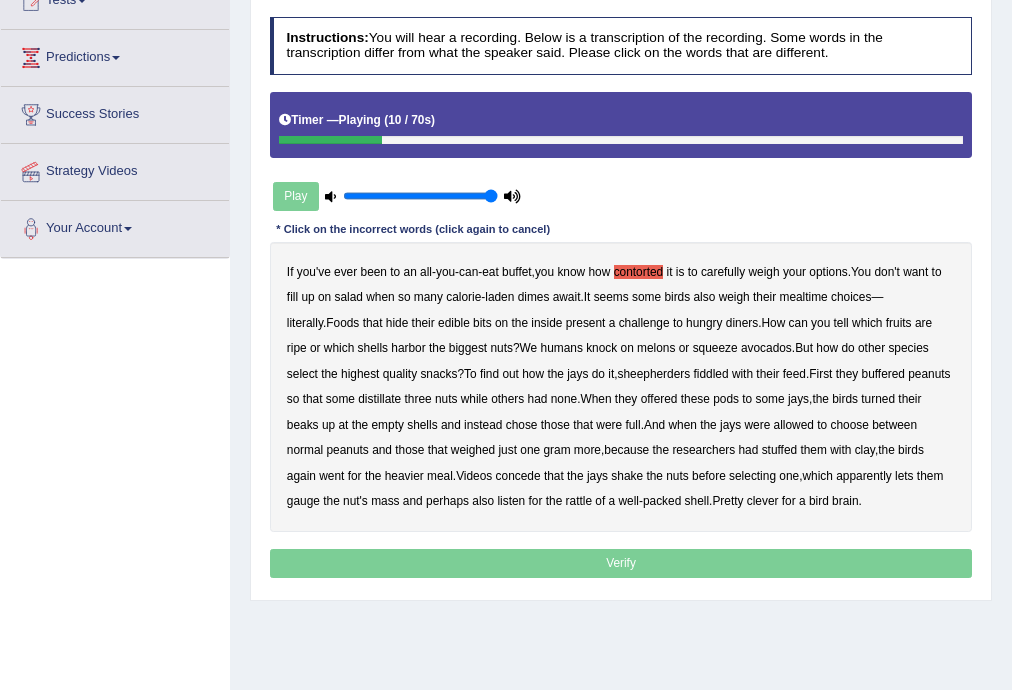click on "dimes" at bounding box center (534, 297) 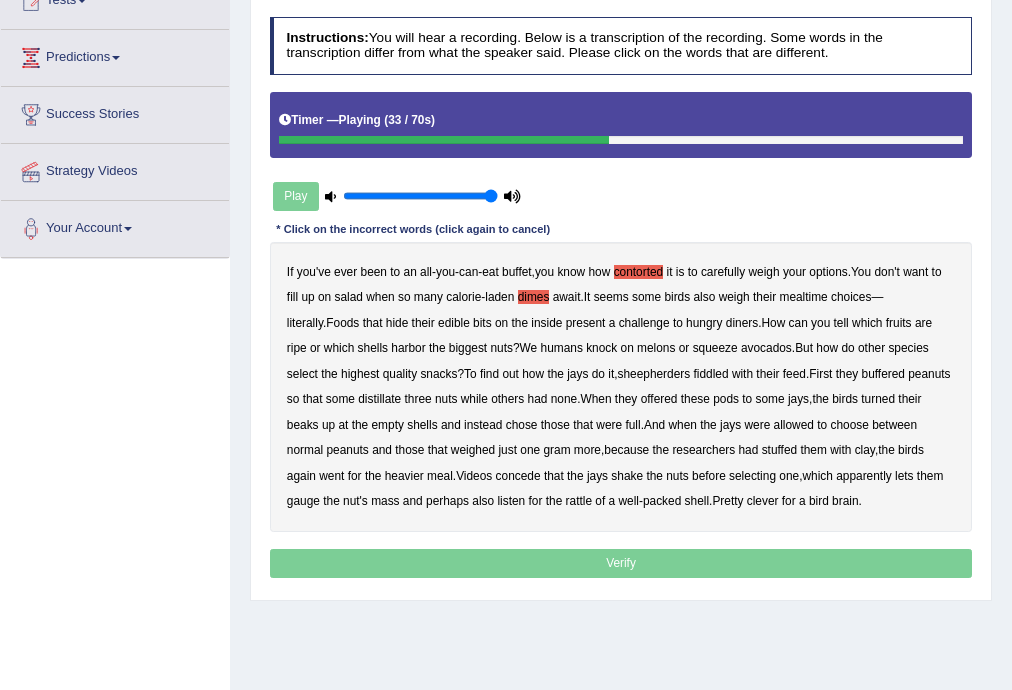 click on "sheepherders" at bounding box center (654, 374) 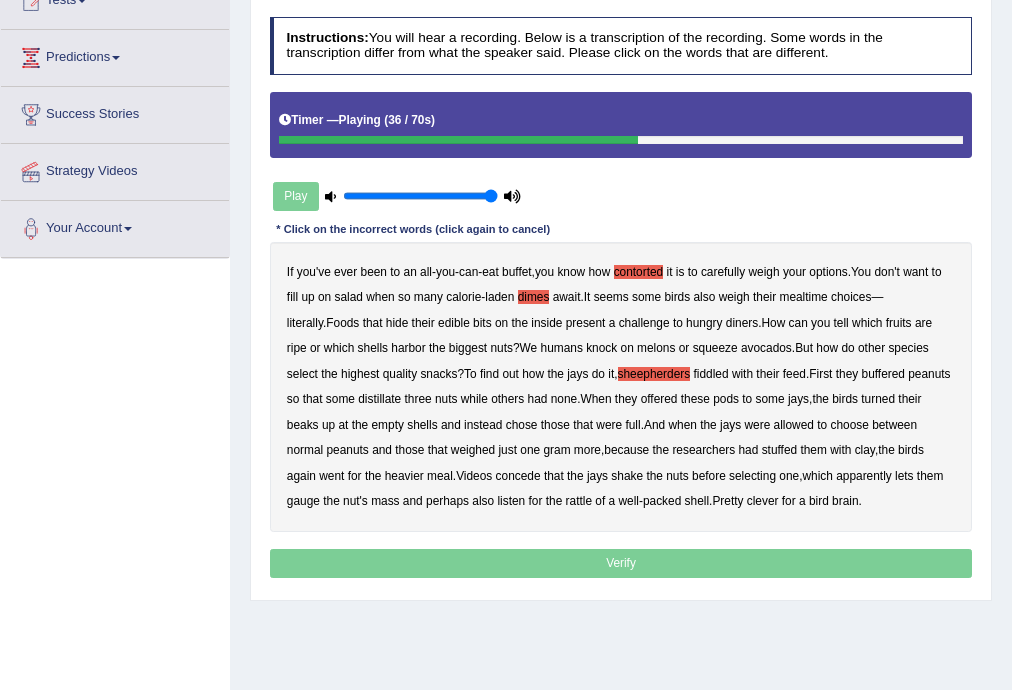 click on "buffered" at bounding box center [883, 374] 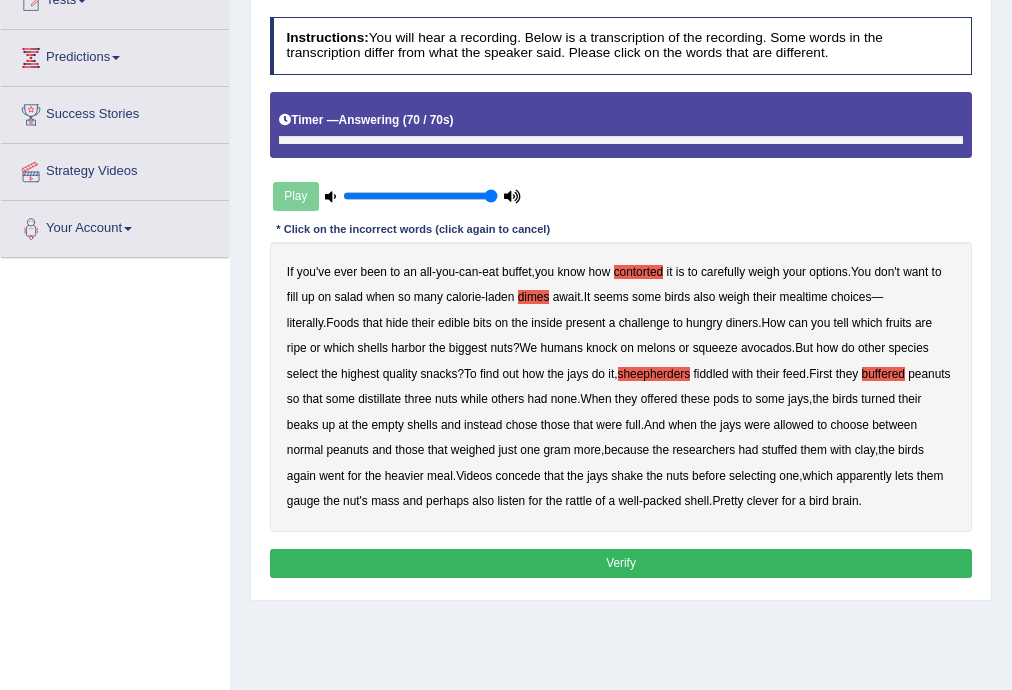 click on "Verify" at bounding box center [621, 563] 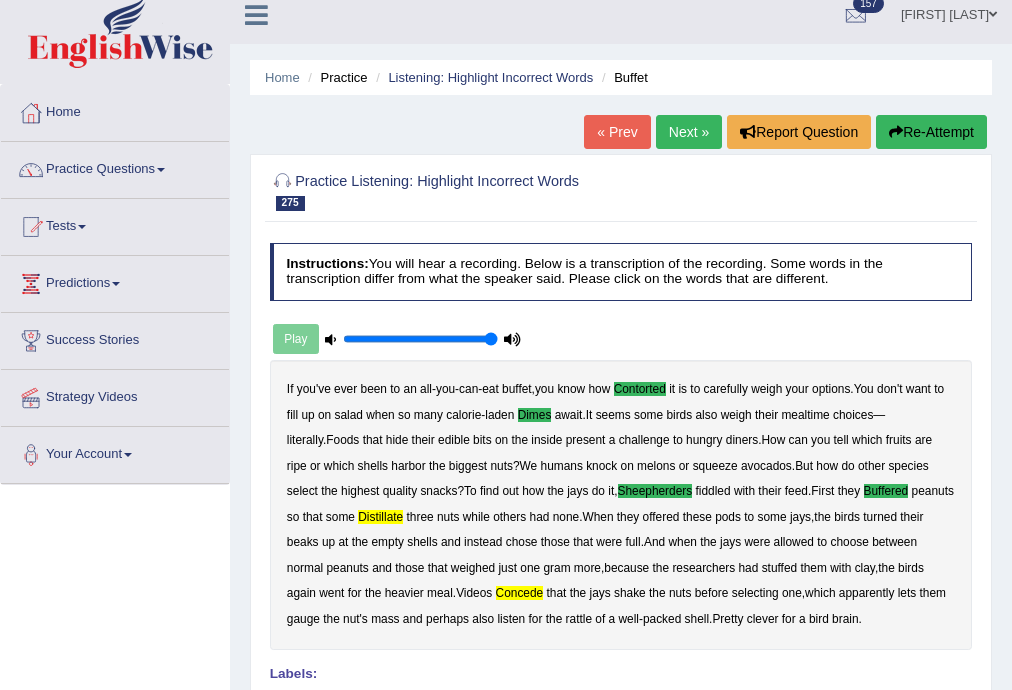 scroll, scrollTop: 0, scrollLeft: 0, axis: both 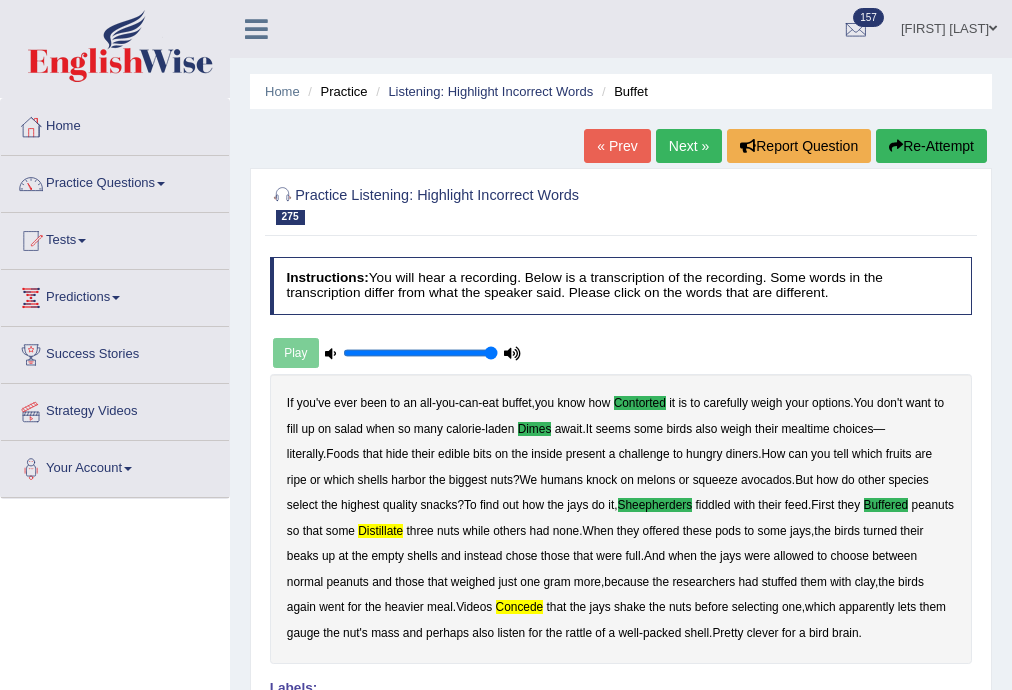 click on "Next »" at bounding box center [689, 146] 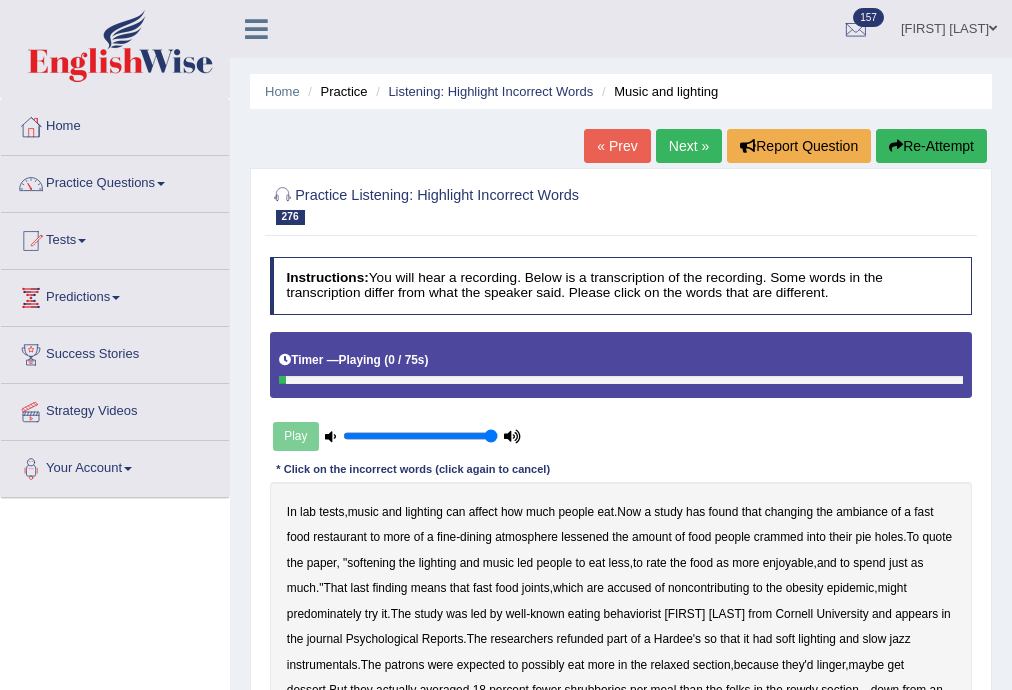 scroll, scrollTop: 360, scrollLeft: 0, axis: vertical 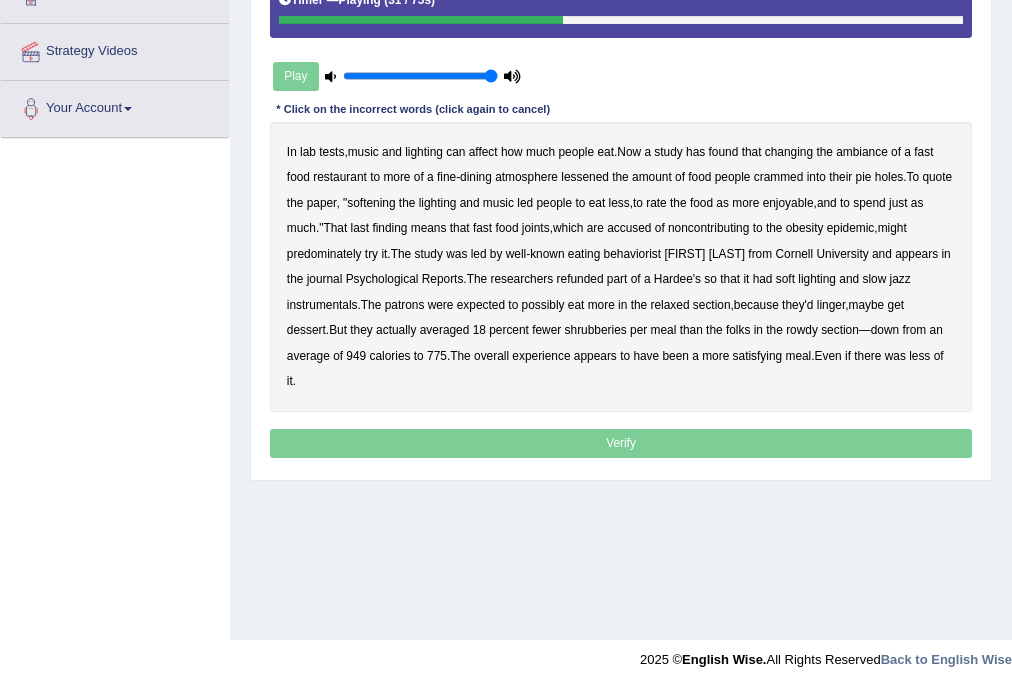 click on "noncontributing" at bounding box center [708, 228] 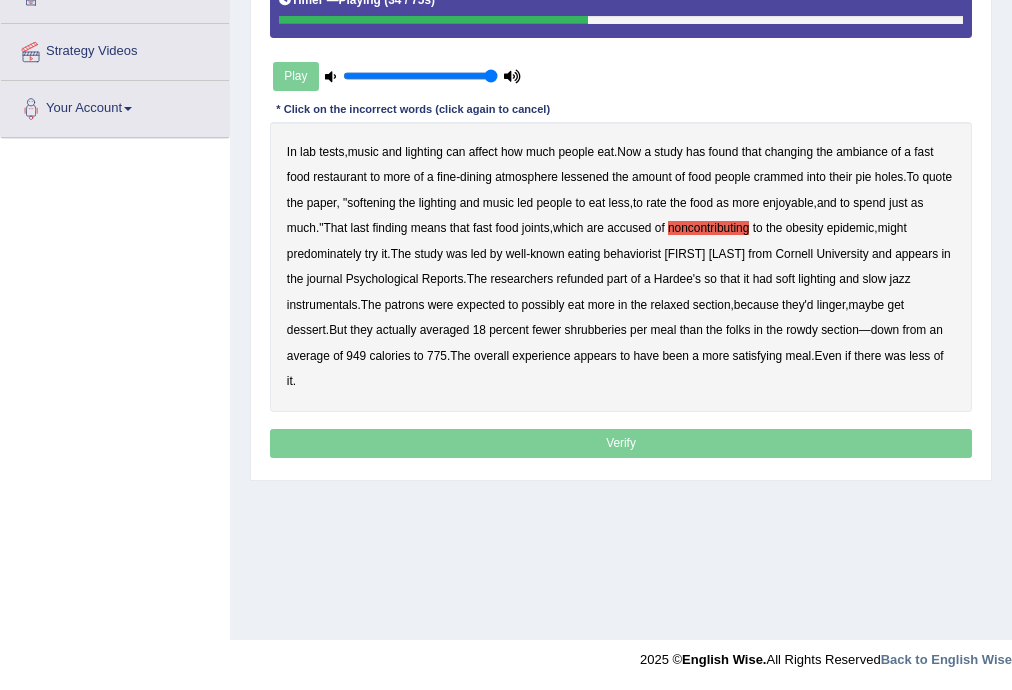 click on "predominately" at bounding box center (324, 254) 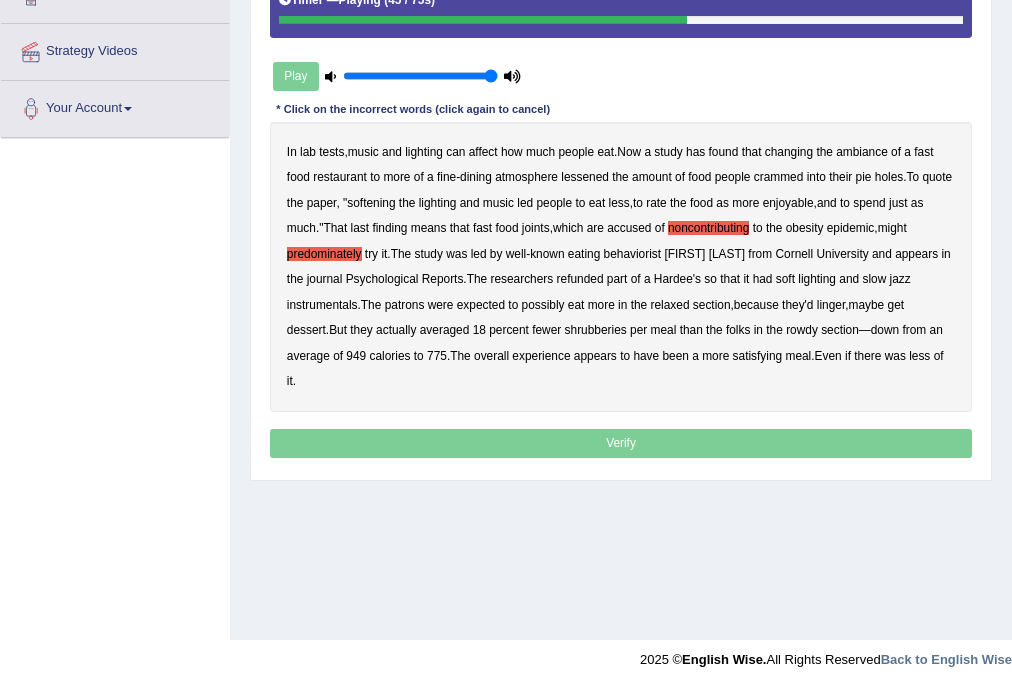 click on "refunded" at bounding box center [580, 279] 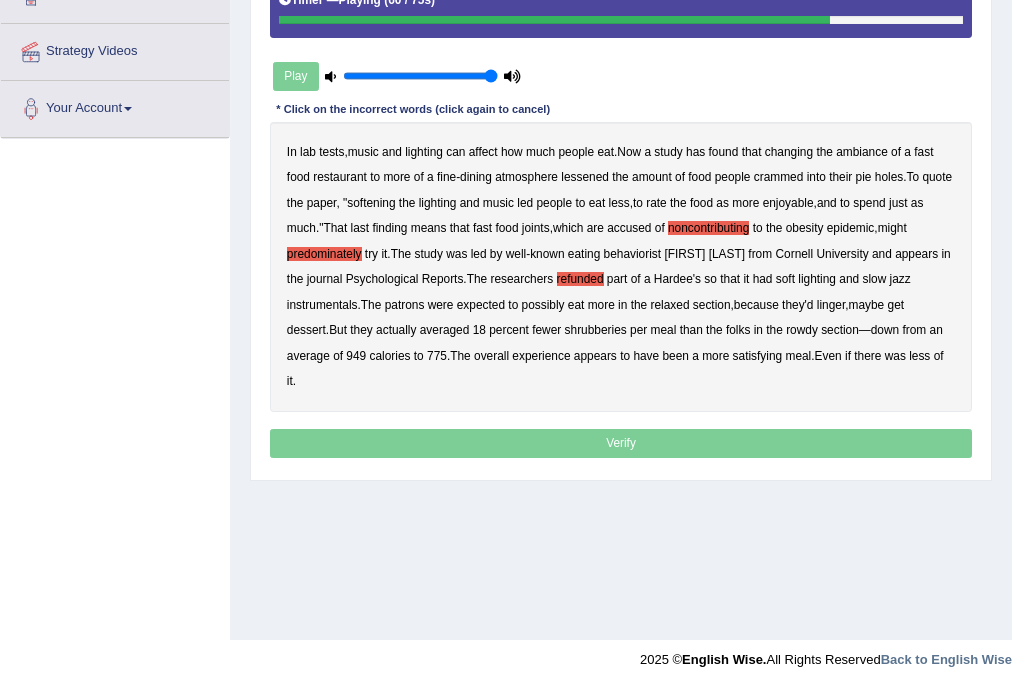 drag, startPoint x: 602, startPoint y: 330, endPoint x: 636, endPoint y: 336, distance: 34.525352 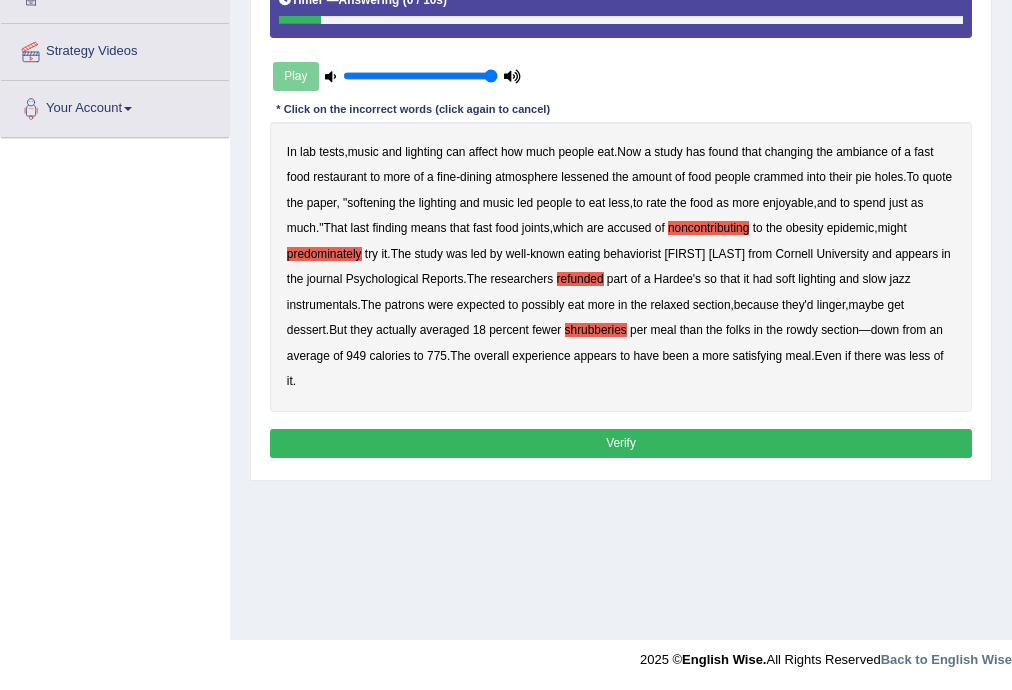 click on "Verify" at bounding box center [621, 443] 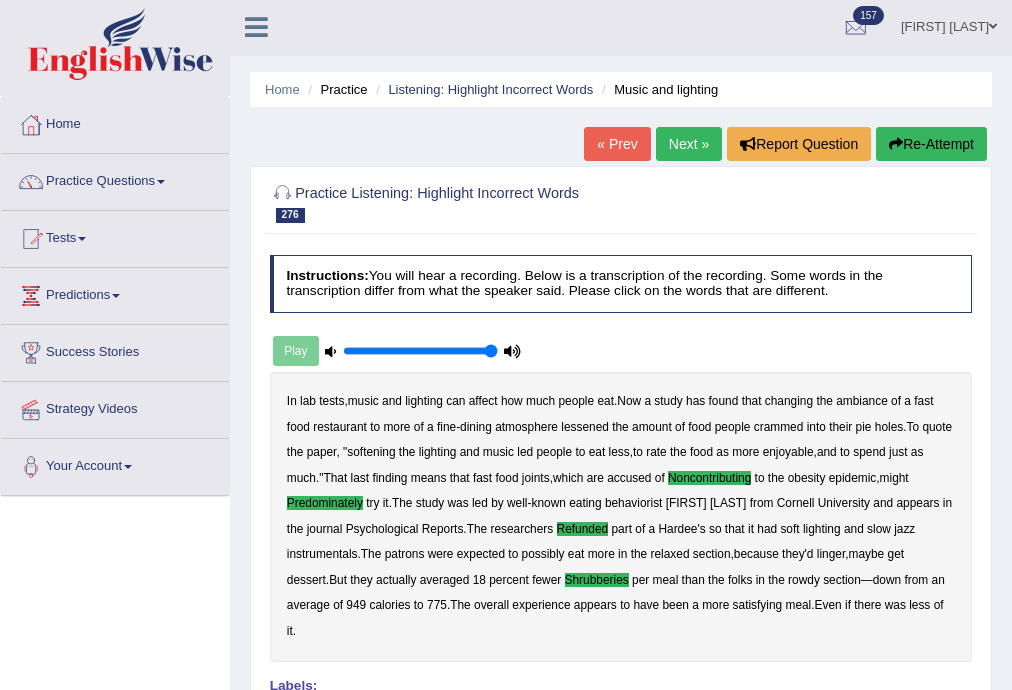 scroll, scrollTop: 0, scrollLeft: 0, axis: both 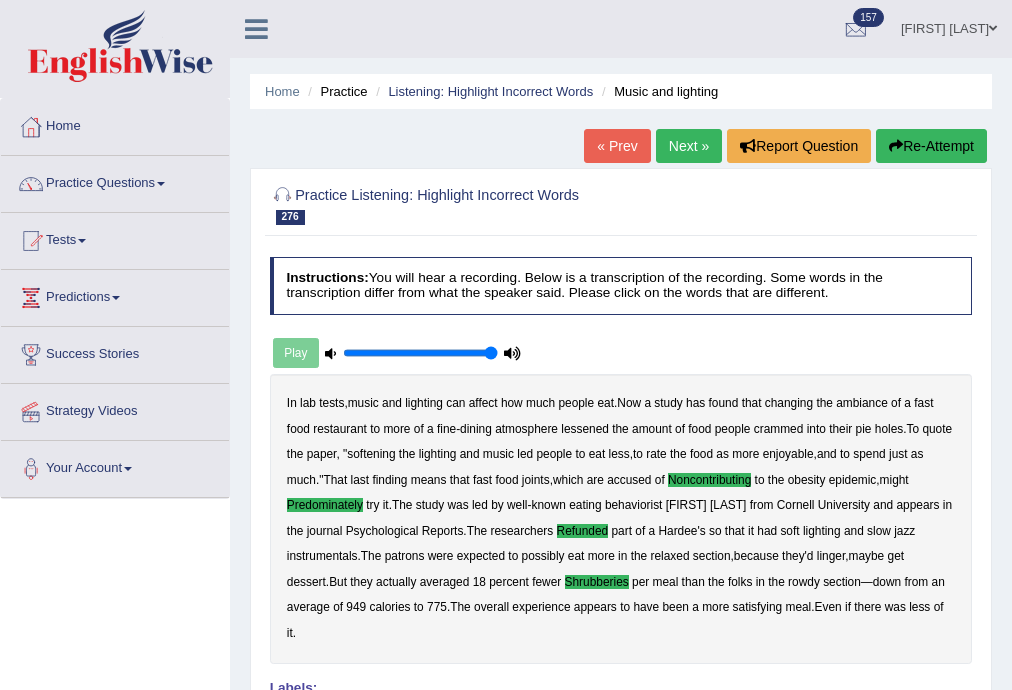 click on "Next »" at bounding box center (689, 146) 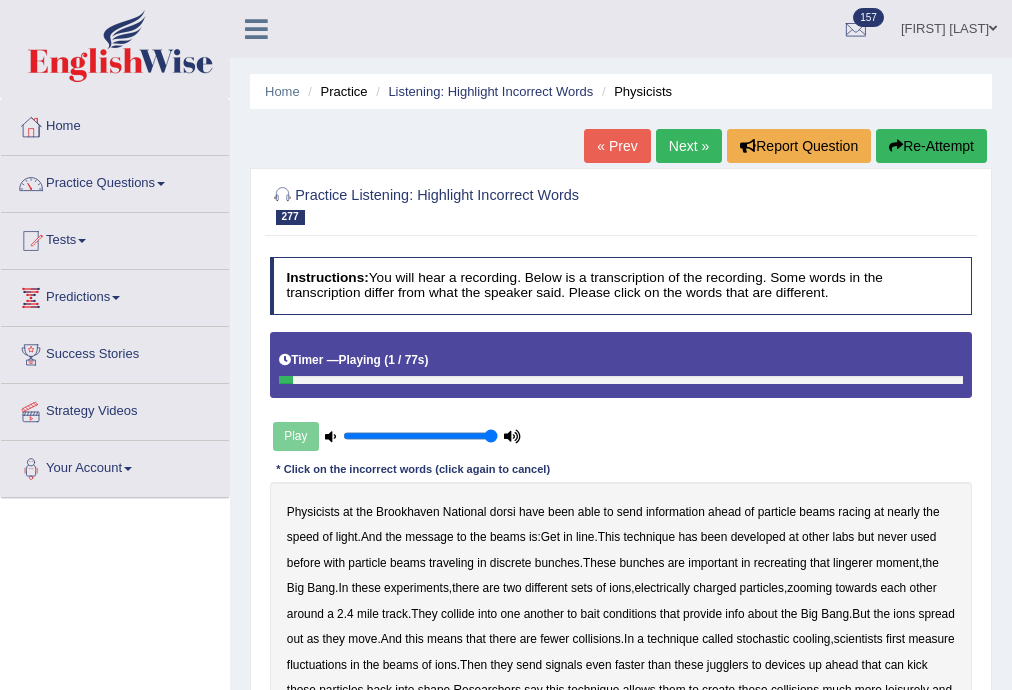 scroll, scrollTop: 240, scrollLeft: 0, axis: vertical 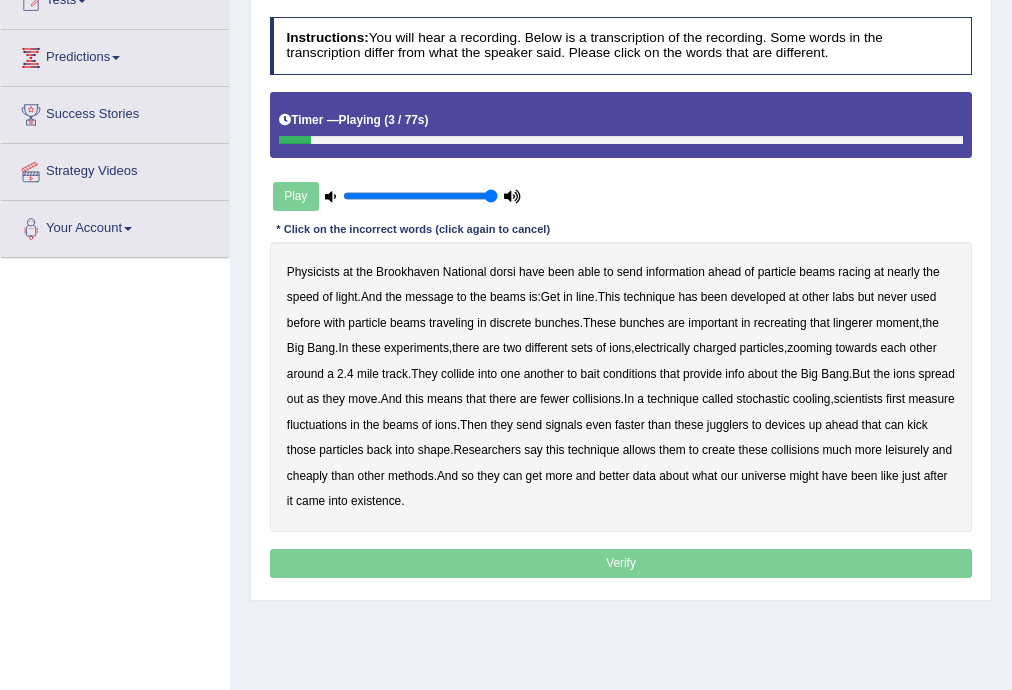 click on "dorsi" at bounding box center [503, 272] 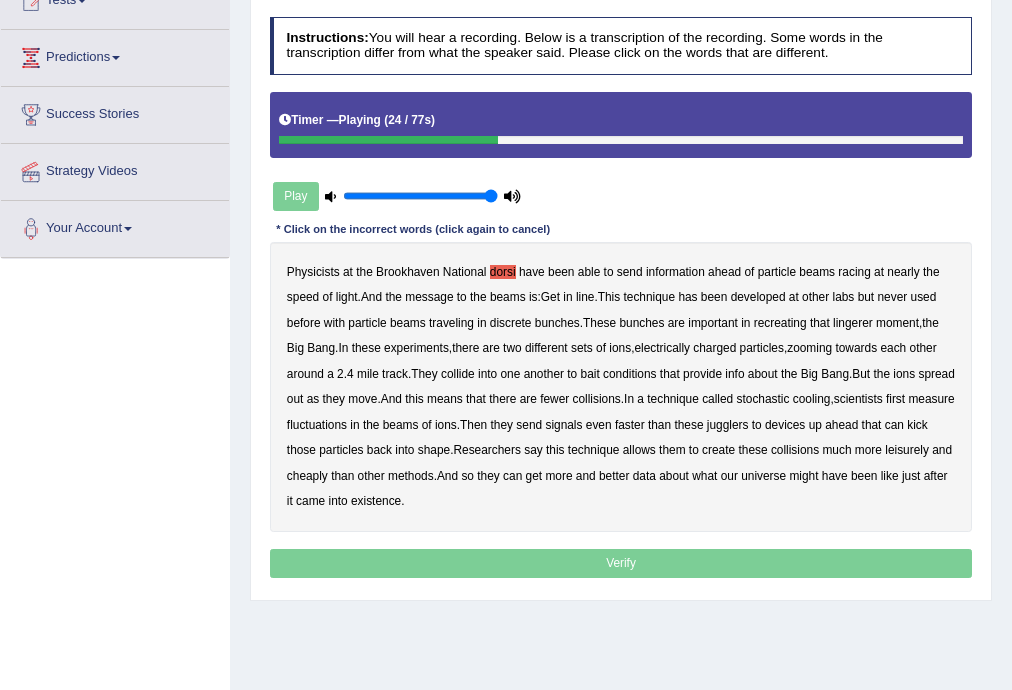 drag, startPoint x: 853, startPoint y: 324, endPoint x: 932, endPoint y: 328, distance: 79.101204 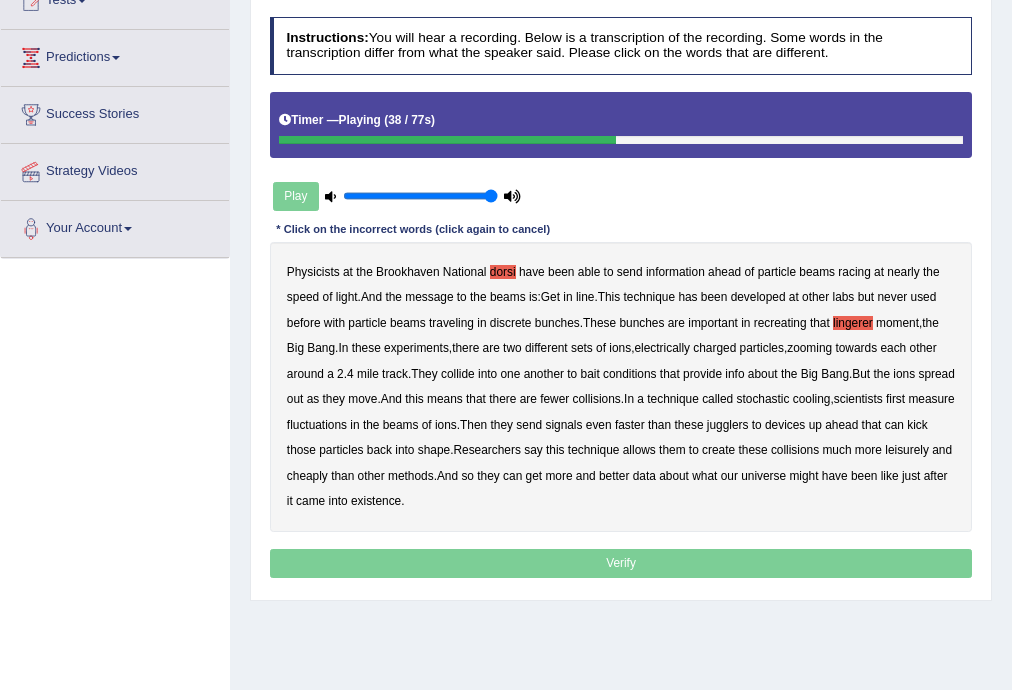 click on "bait" at bounding box center (590, 374) 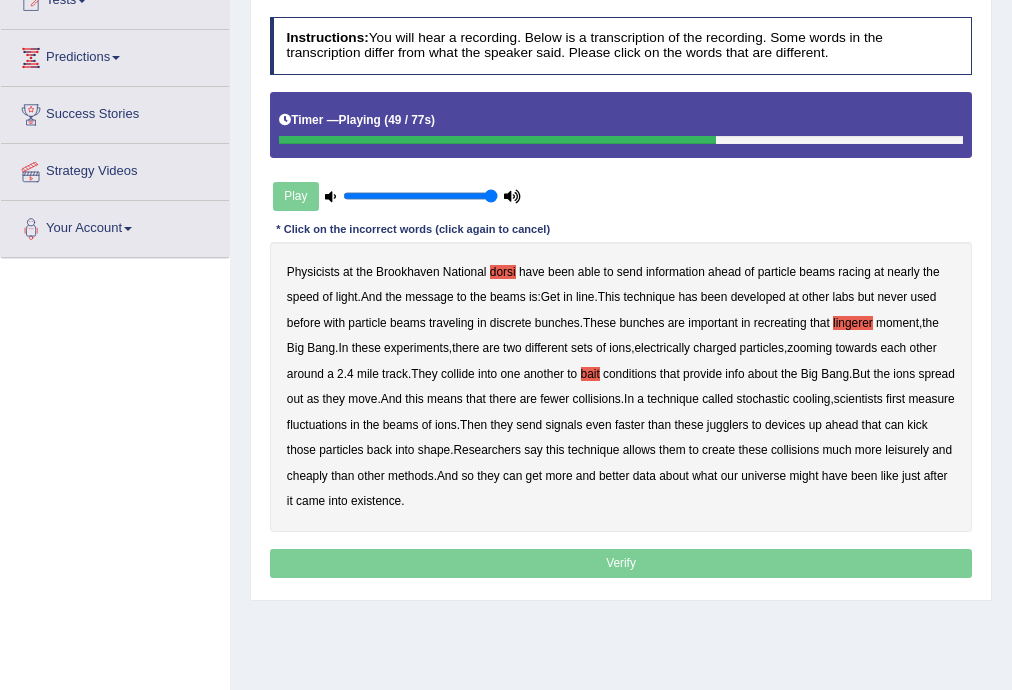 click on "stochastic" at bounding box center (763, 399) 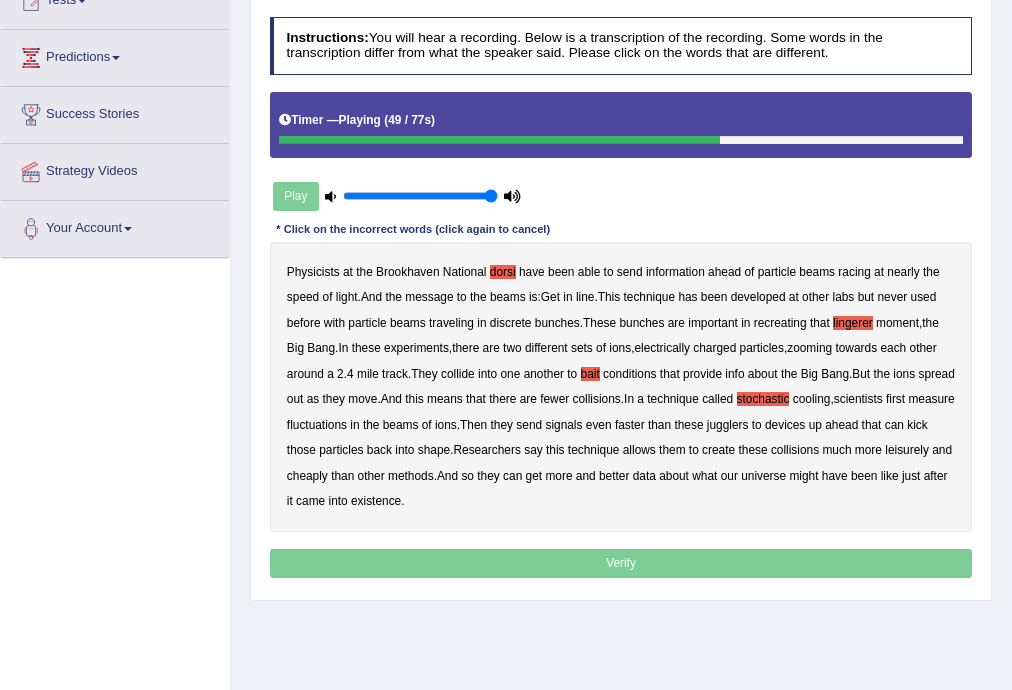 click on "stochastic" at bounding box center (763, 399) 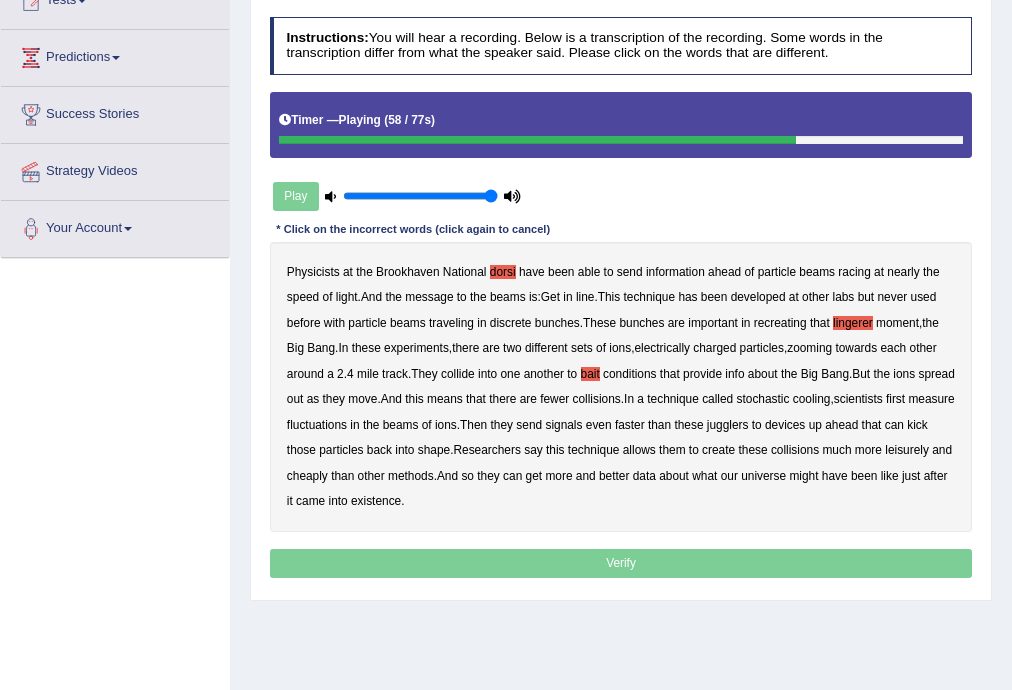 drag, startPoint x: 763, startPoint y: 427, endPoint x: 793, endPoint y: 431, distance: 30.265491 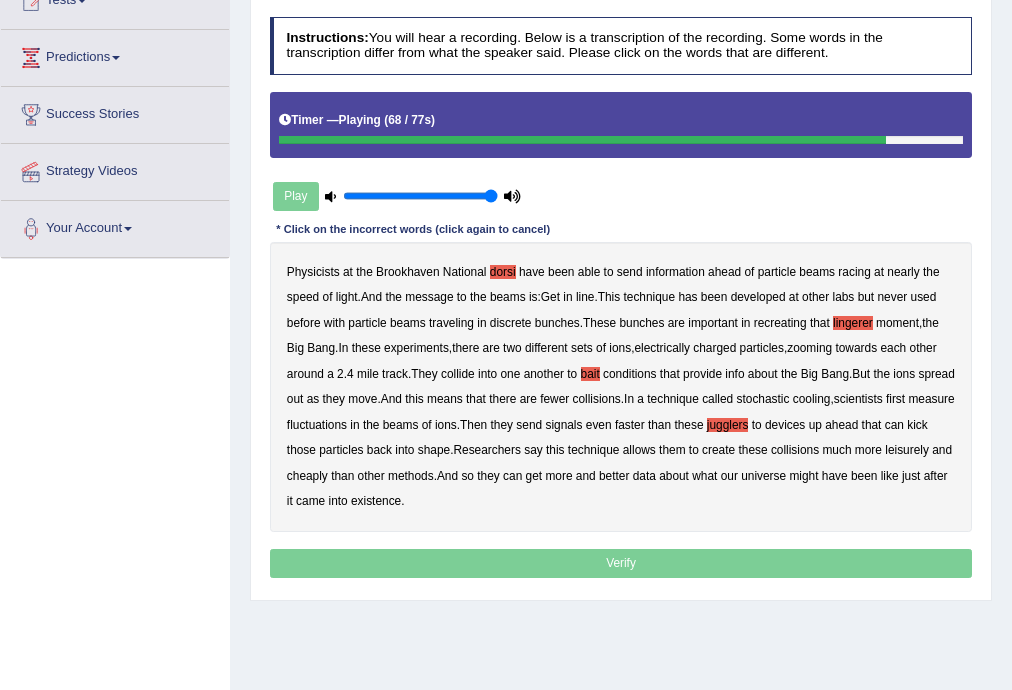 drag, startPoint x: 313, startPoint y: 474, endPoint x: 353, endPoint y: 474, distance: 40 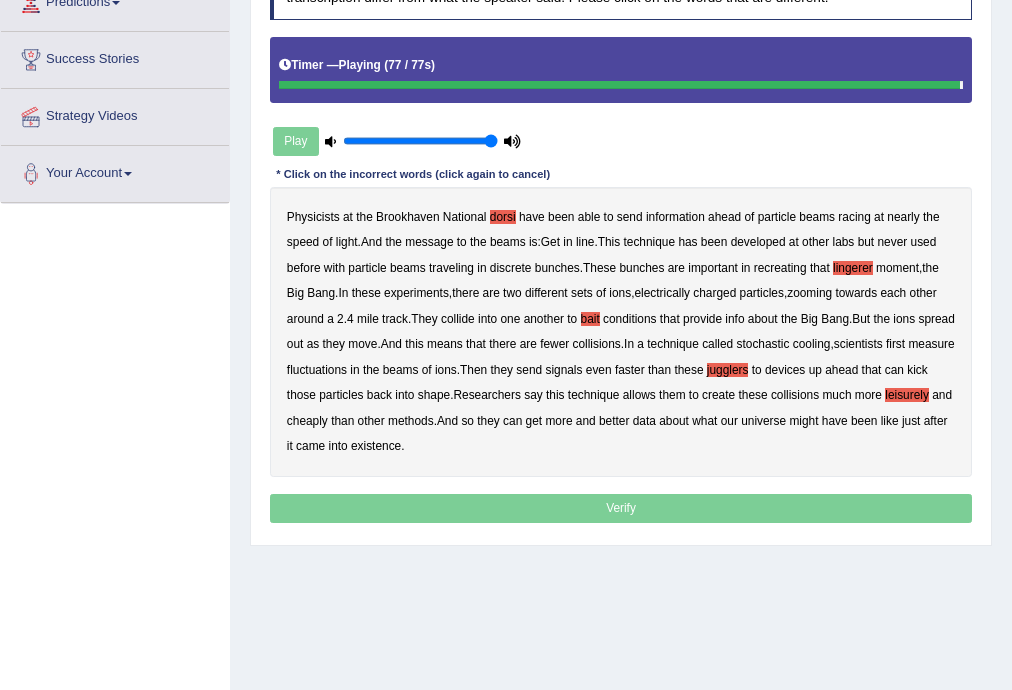 scroll, scrollTop: 360, scrollLeft: 0, axis: vertical 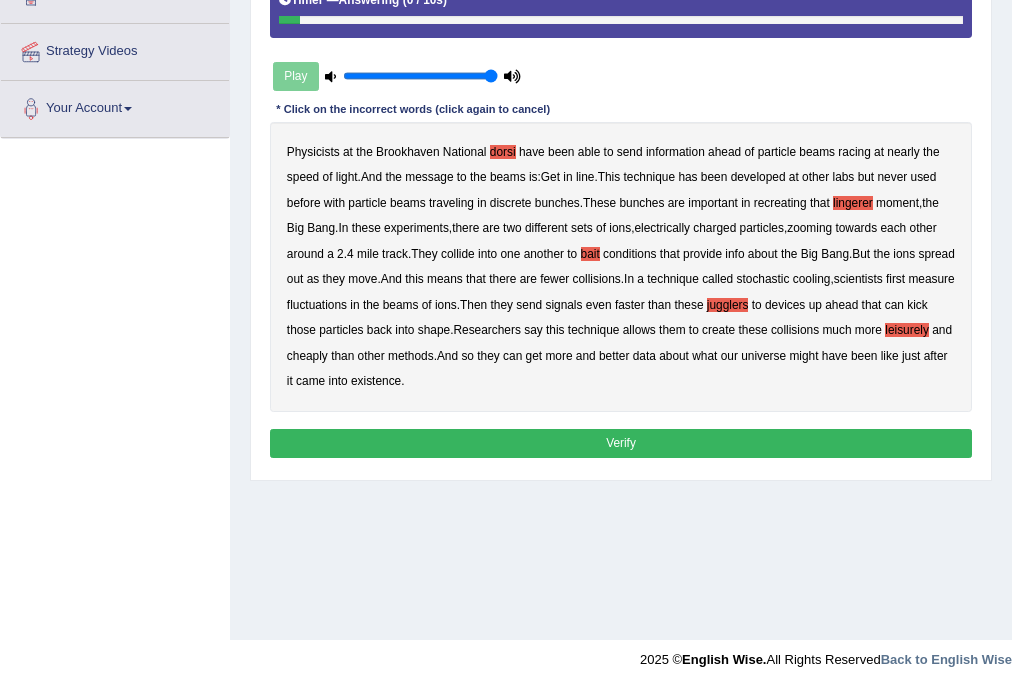 click on "Verify" at bounding box center (621, 443) 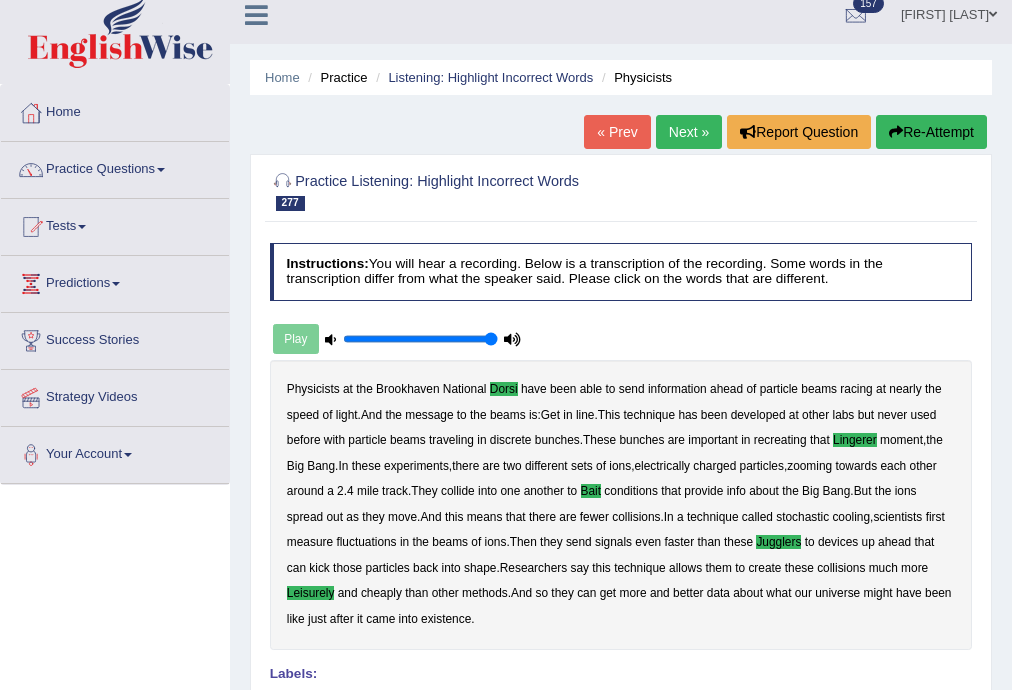 scroll, scrollTop: 0, scrollLeft: 0, axis: both 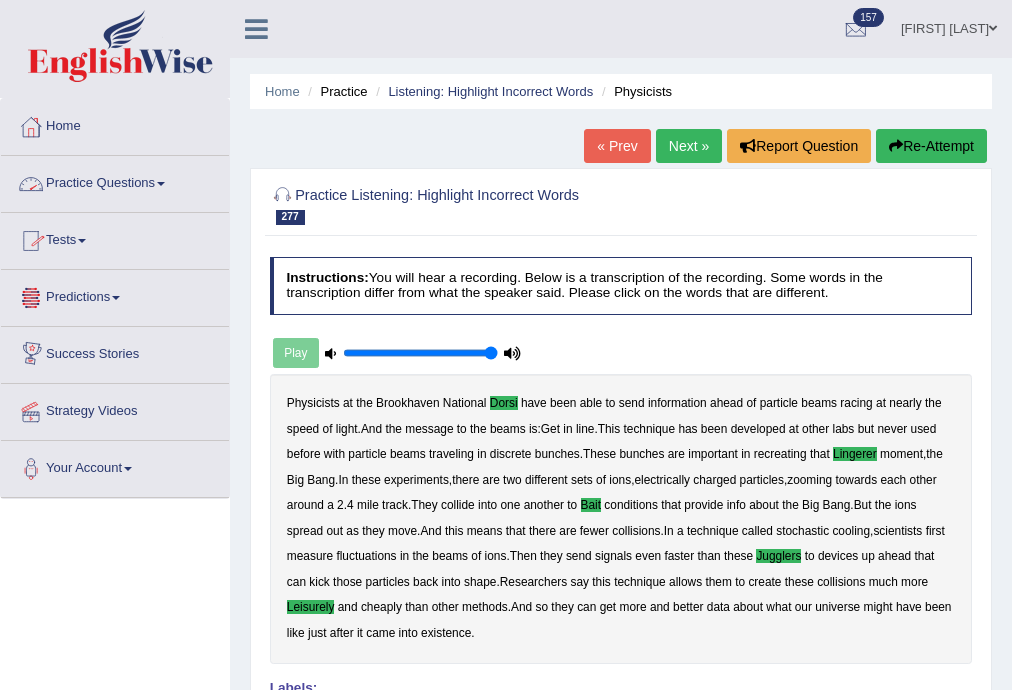 click on "Practice Questions" at bounding box center [115, 181] 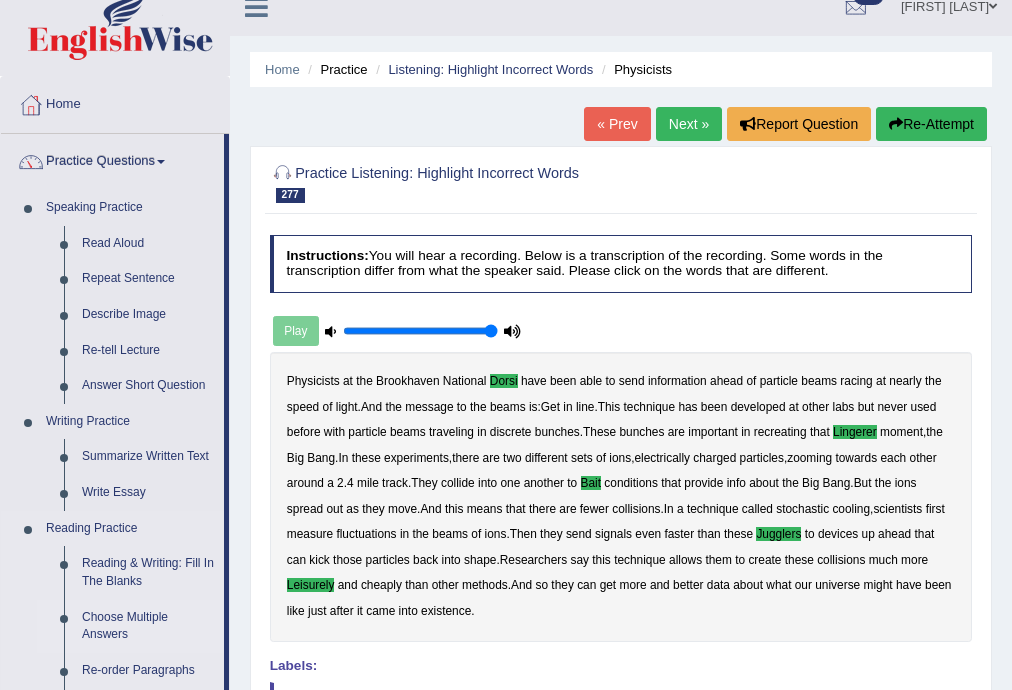 scroll, scrollTop: 0, scrollLeft: 0, axis: both 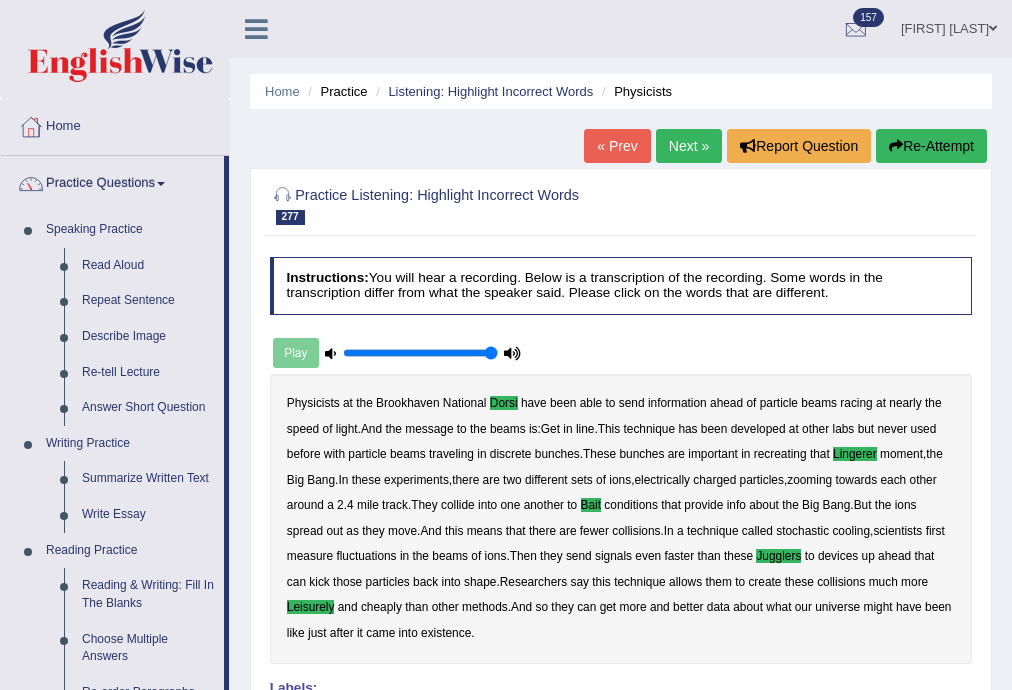 click on "[FIRST] [LAST]" at bounding box center [949, 26] 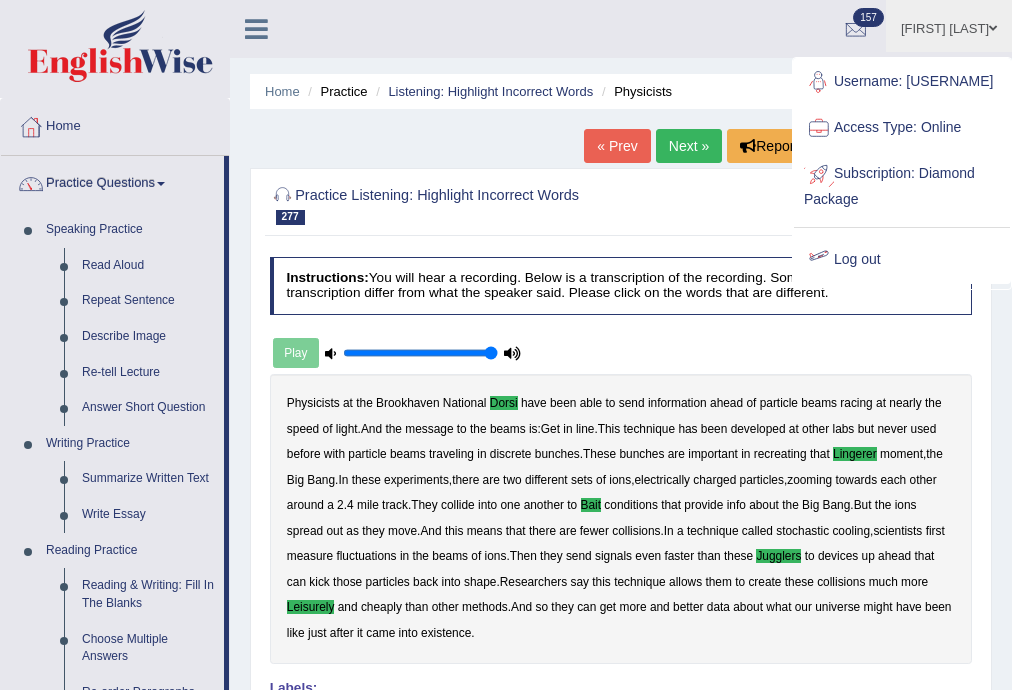 click on "Log out" at bounding box center [902, 260] 